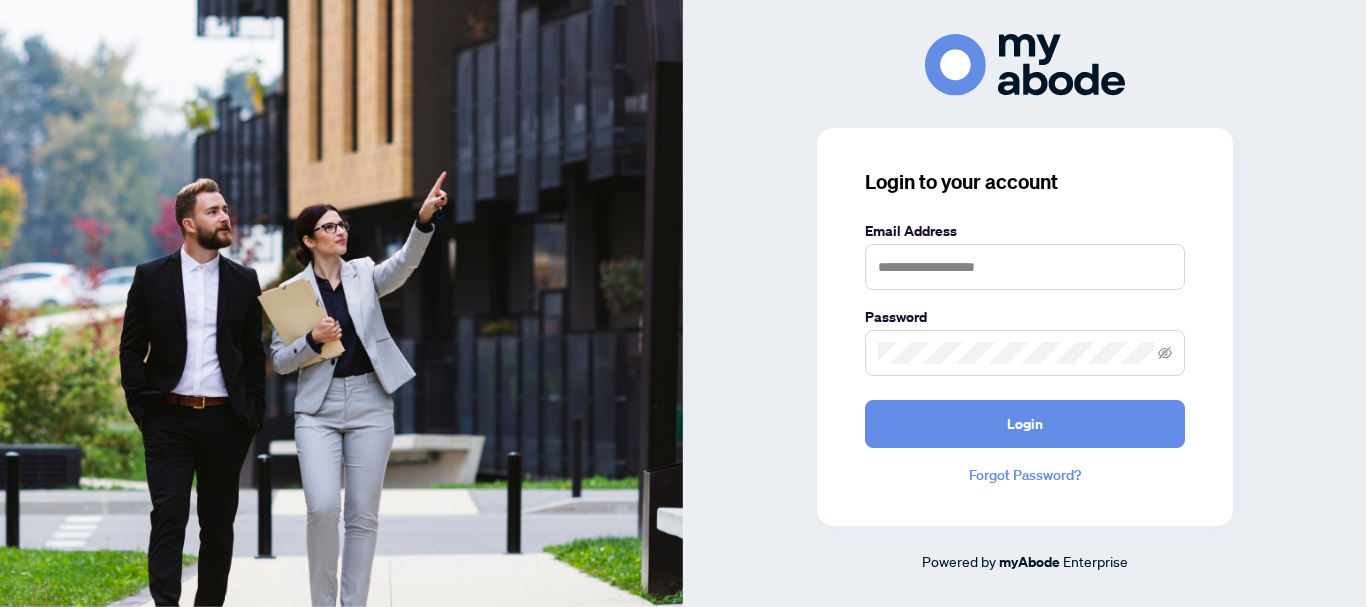 scroll, scrollTop: 0, scrollLeft: 0, axis: both 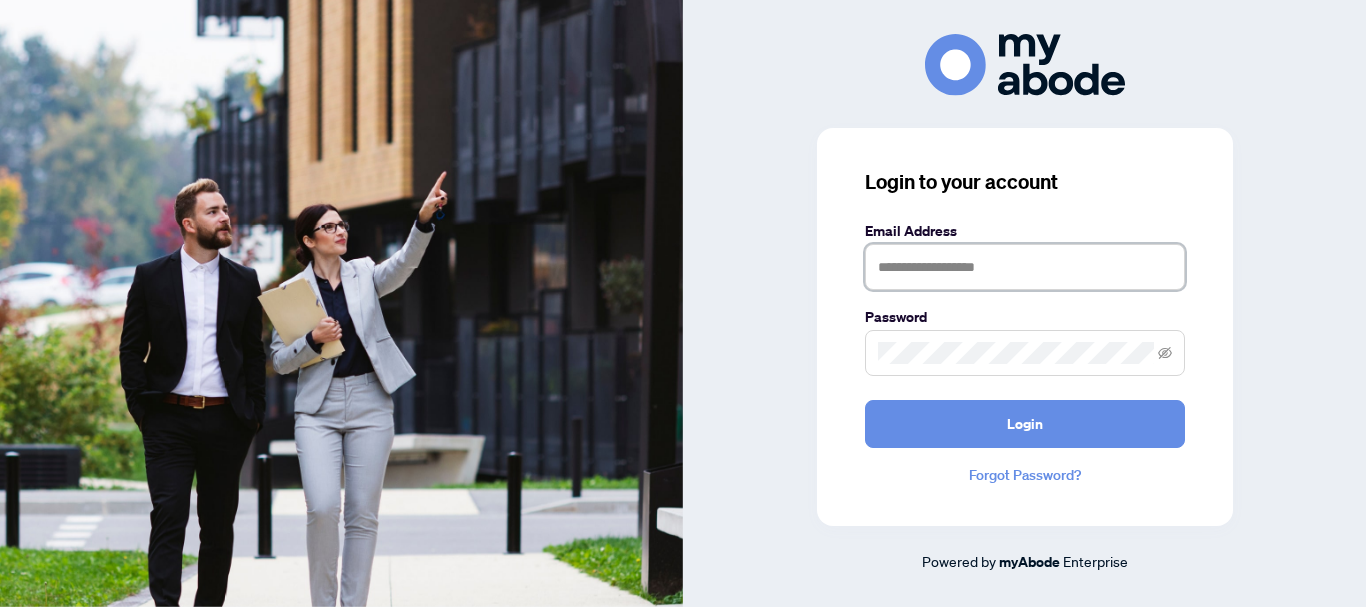 click at bounding box center [1025, 267] 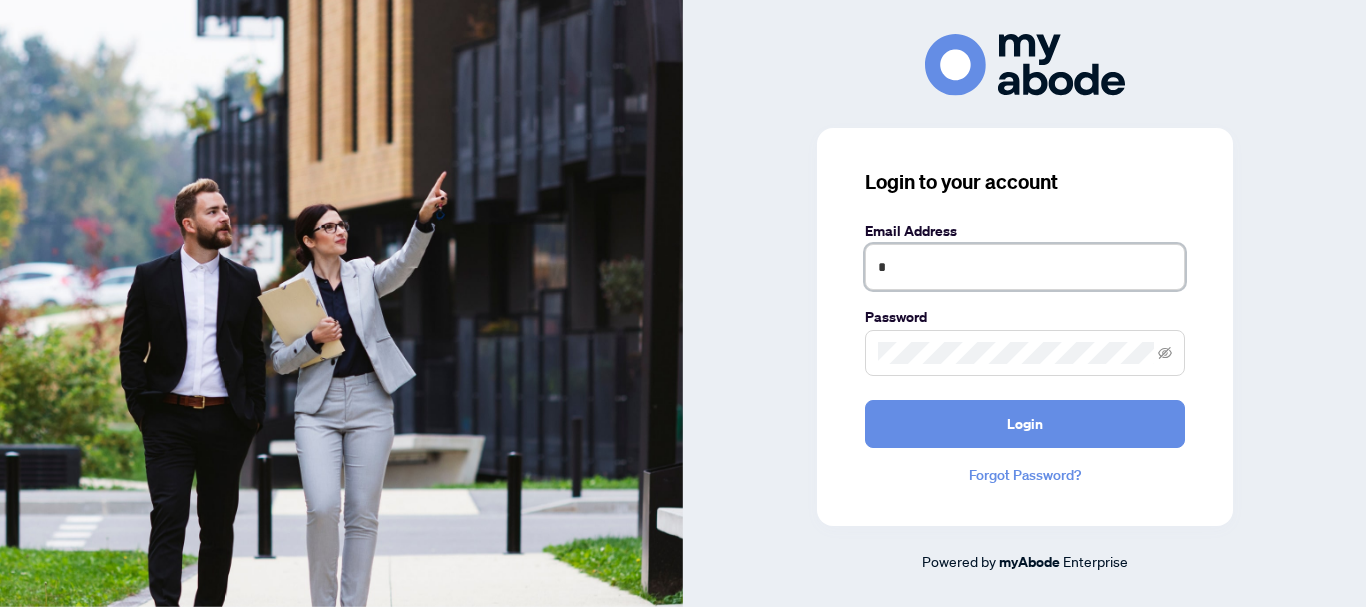 type on "**********" 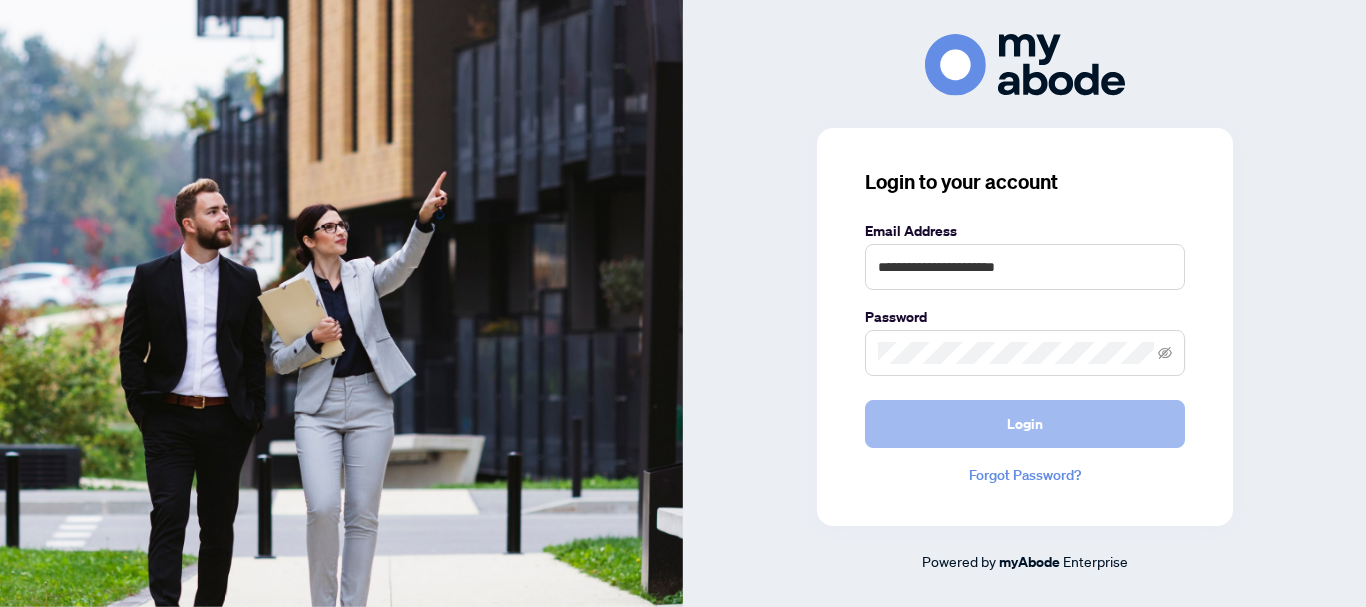 click on "Login" at bounding box center (1025, 424) 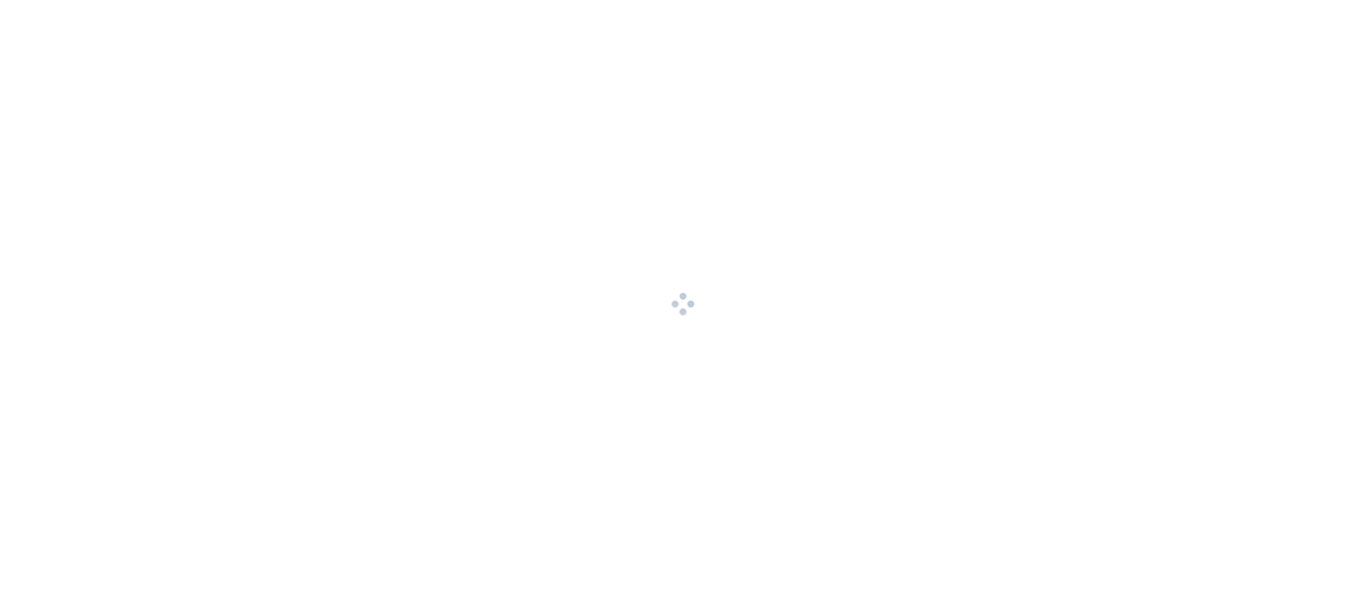 scroll, scrollTop: 0, scrollLeft: 0, axis: both 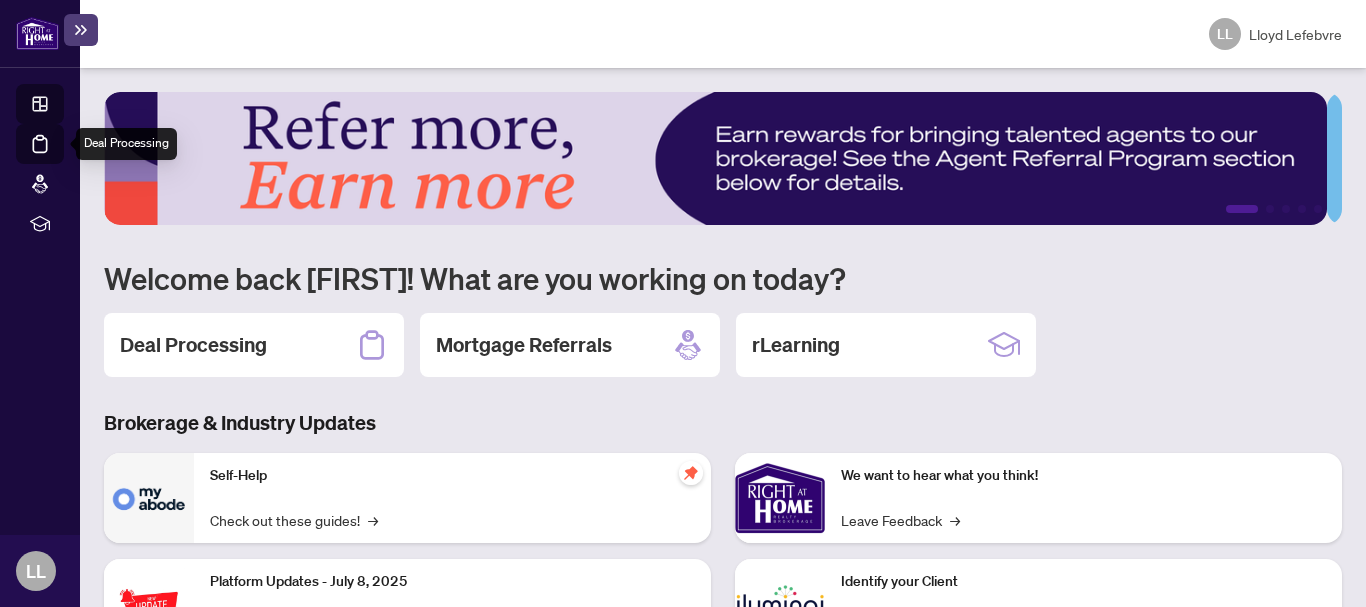 click on "Deal Processing" at bounding box center (63, 158) 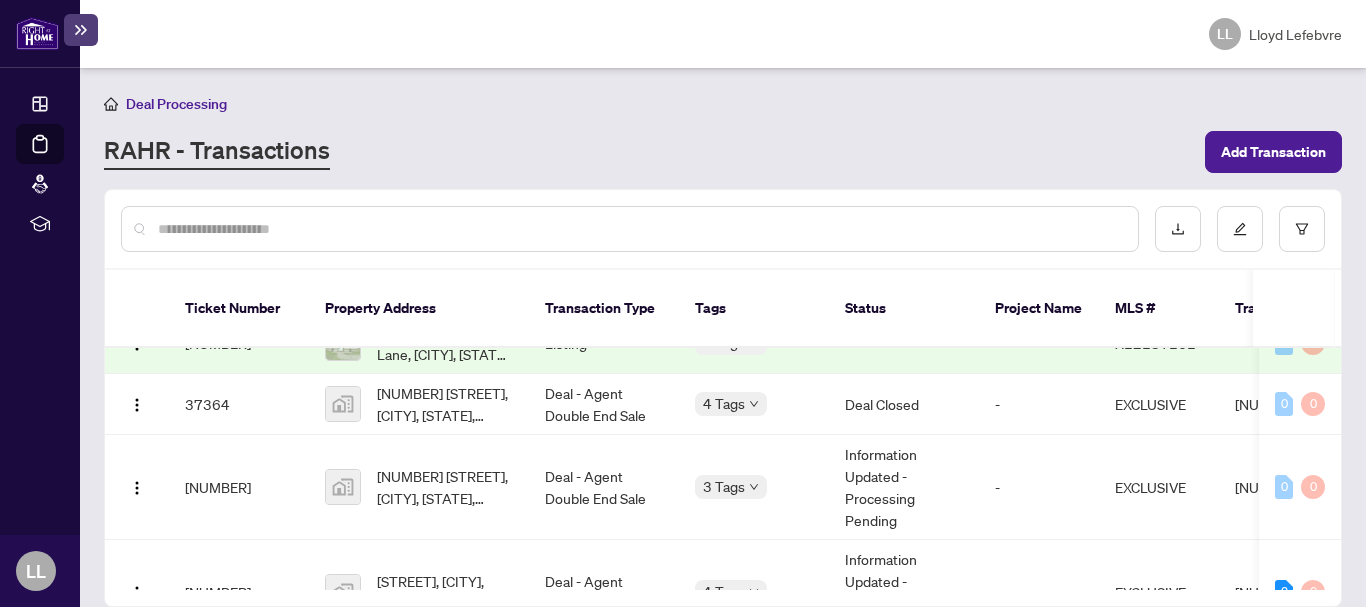 scroll, scrollTop: 827, scrollLeft: 0, axis: vertical 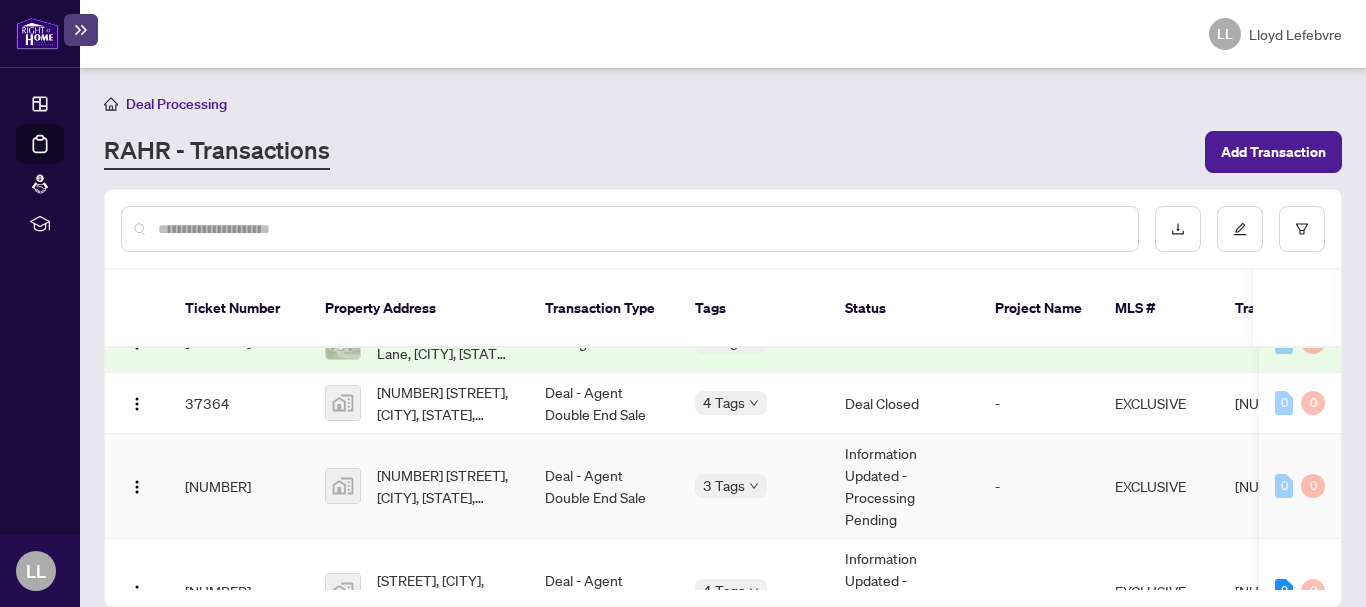 click on "[NUMBER]" at bounding box center [239, 486] 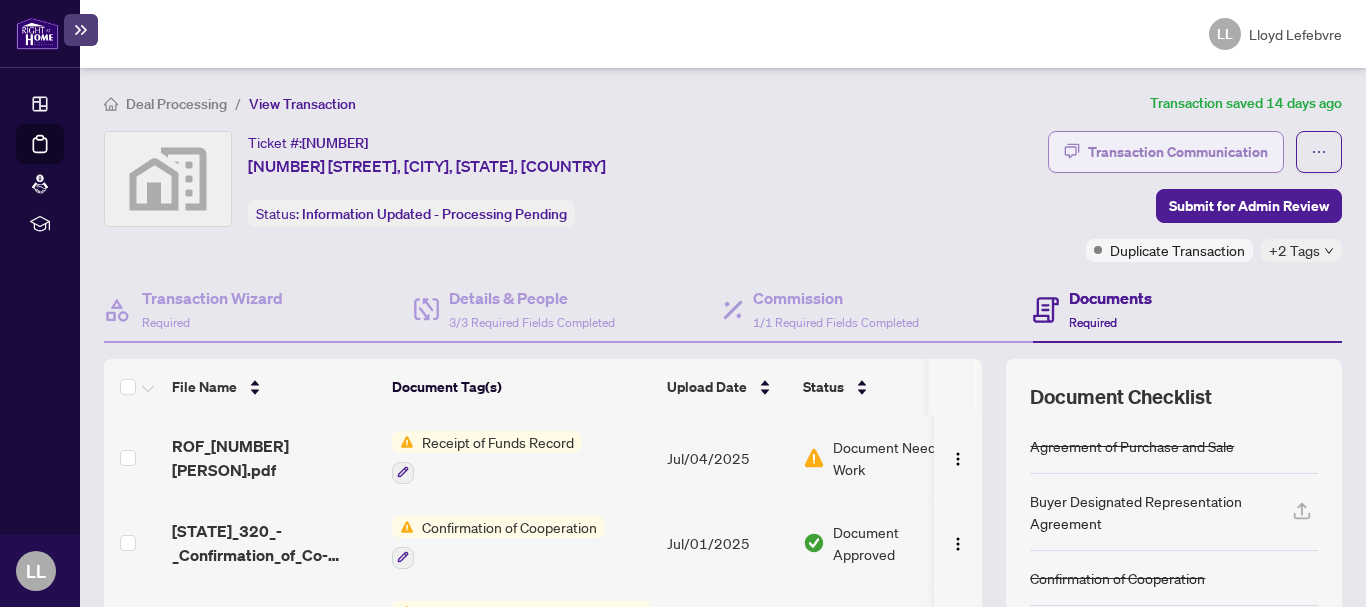 click on "Transaction Communication" at bounding box center (1178, 152) 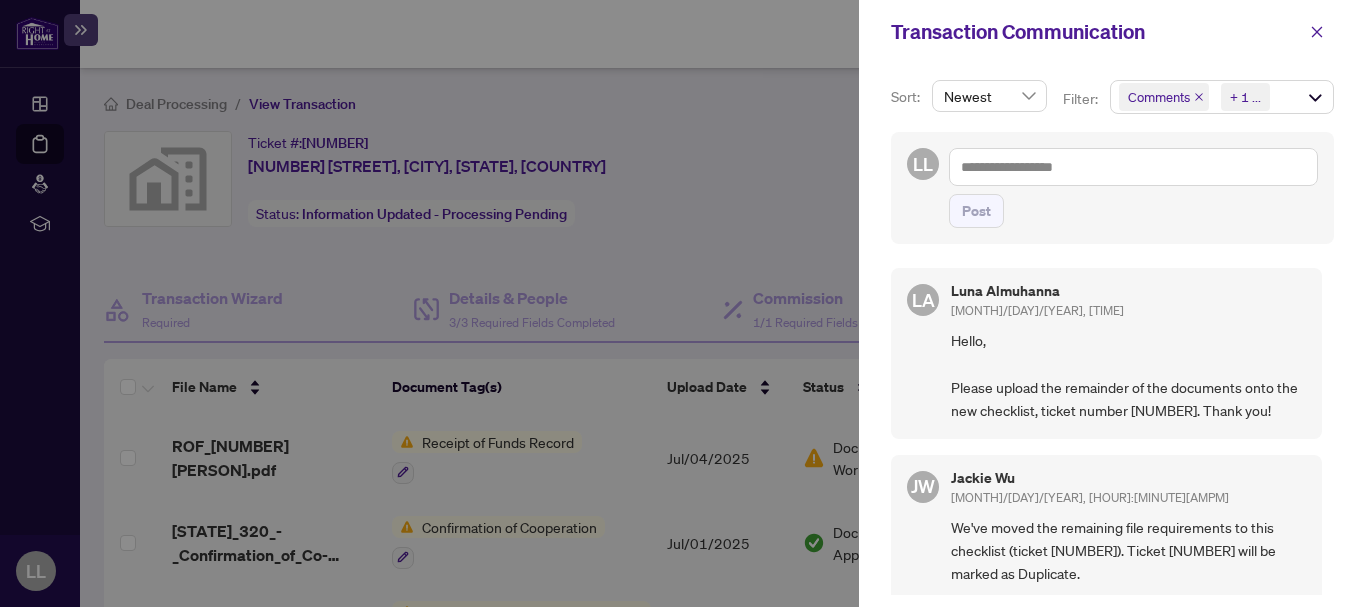 click at bounding box center [683, 303] 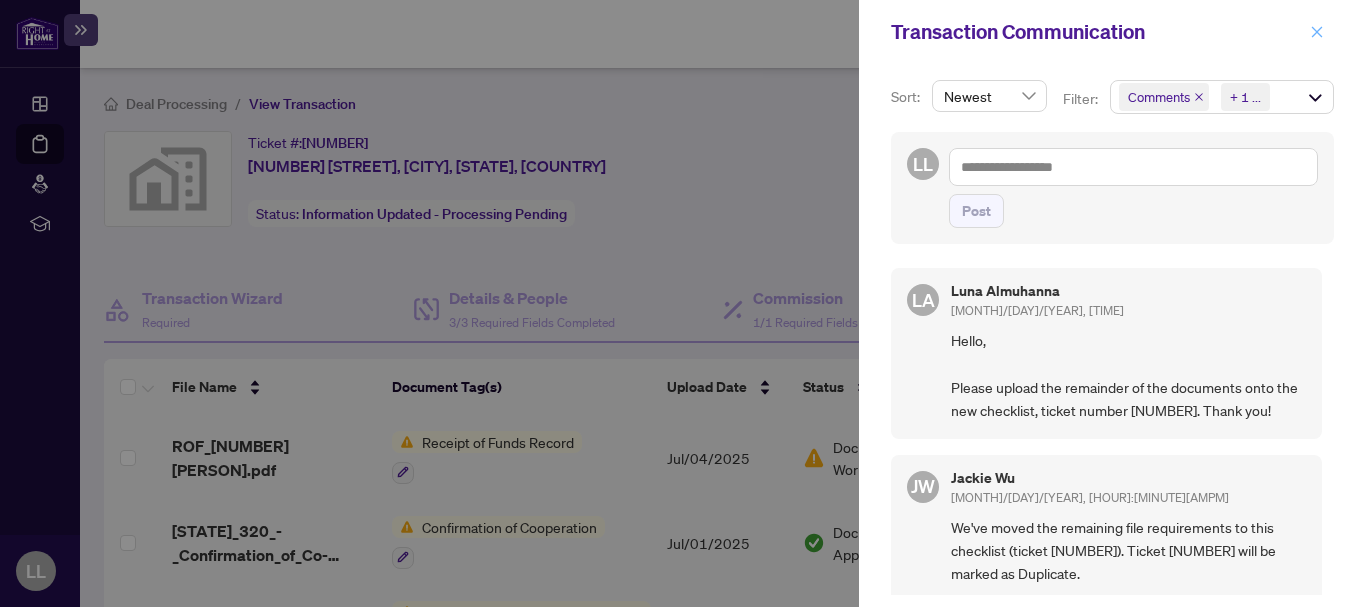 click 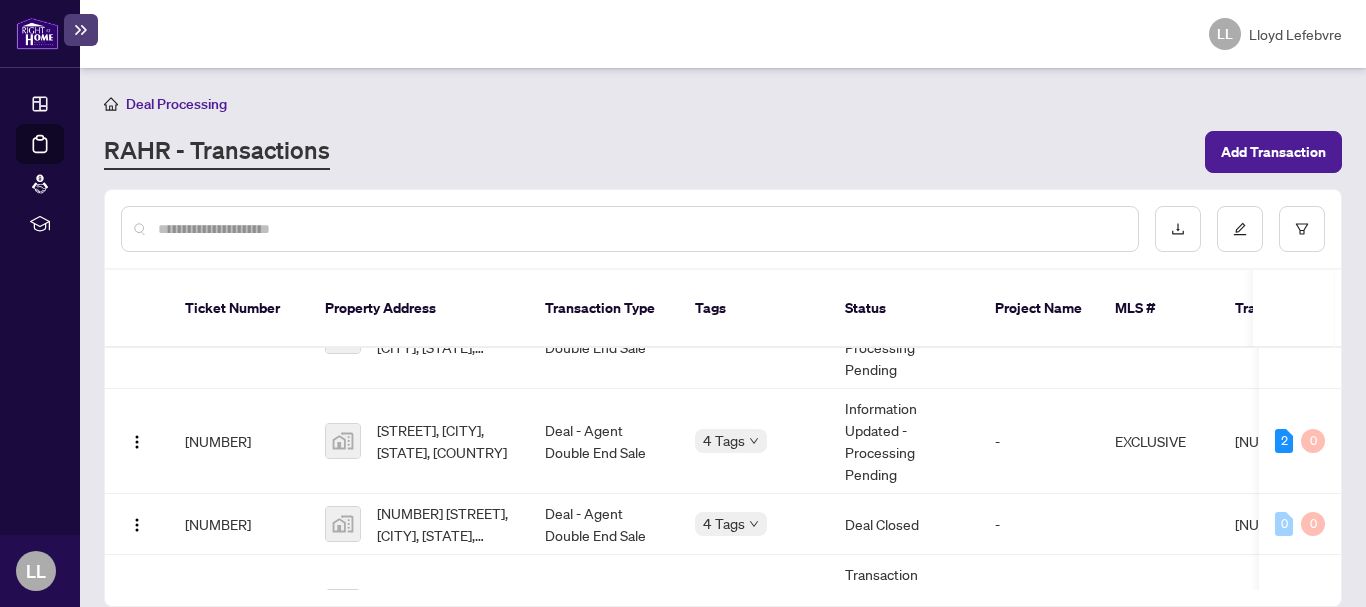 scroll, scrollTop: 987, scrollLeft: 0, axis: vertical 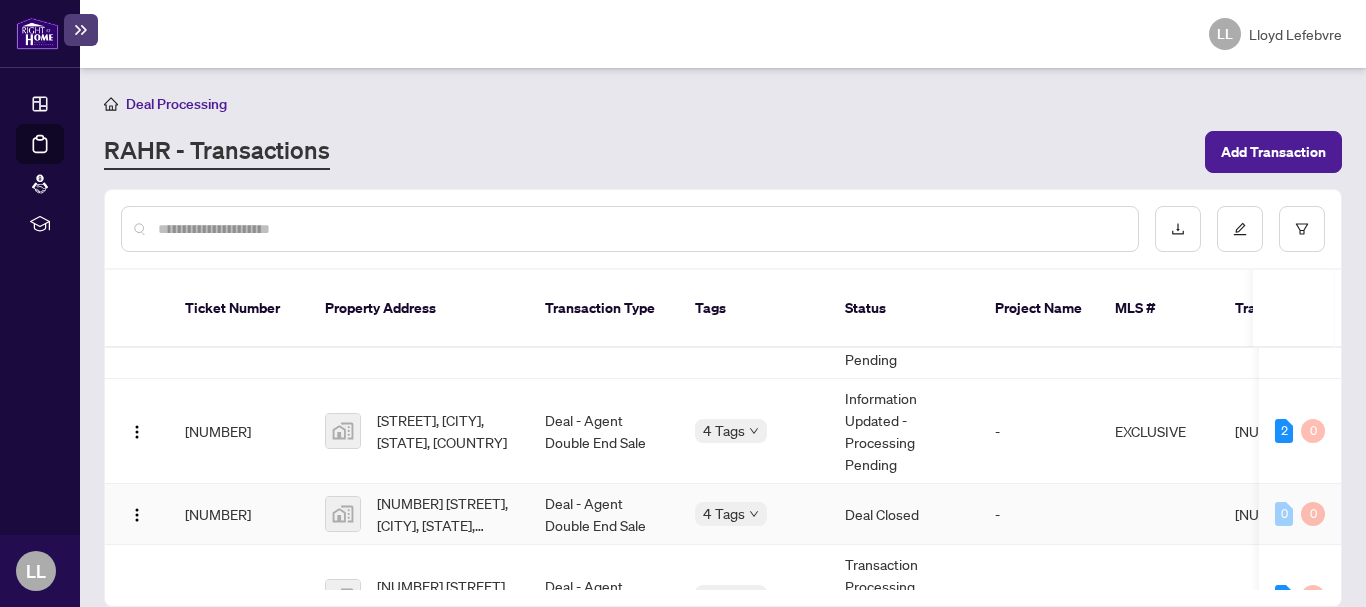 click on "[NUMBER]" at bounding box center [239, 514] 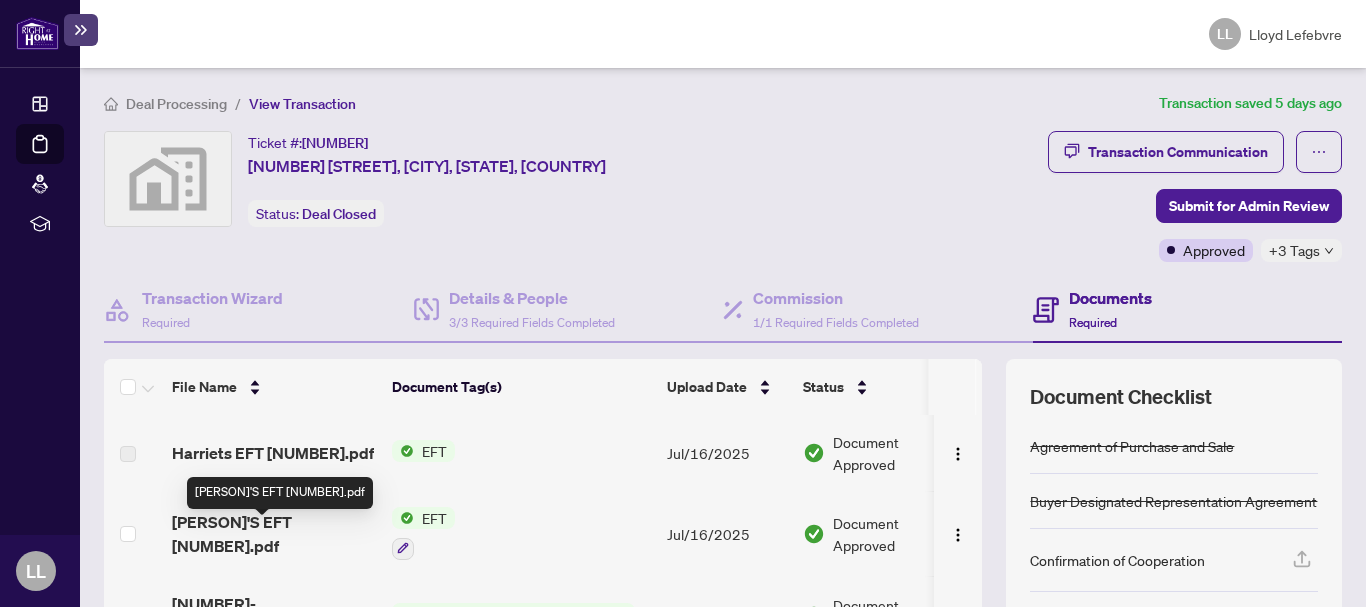 click on "[PERSON]'S EFT [NUMBER].pdf" at bounding box center (274, 534) 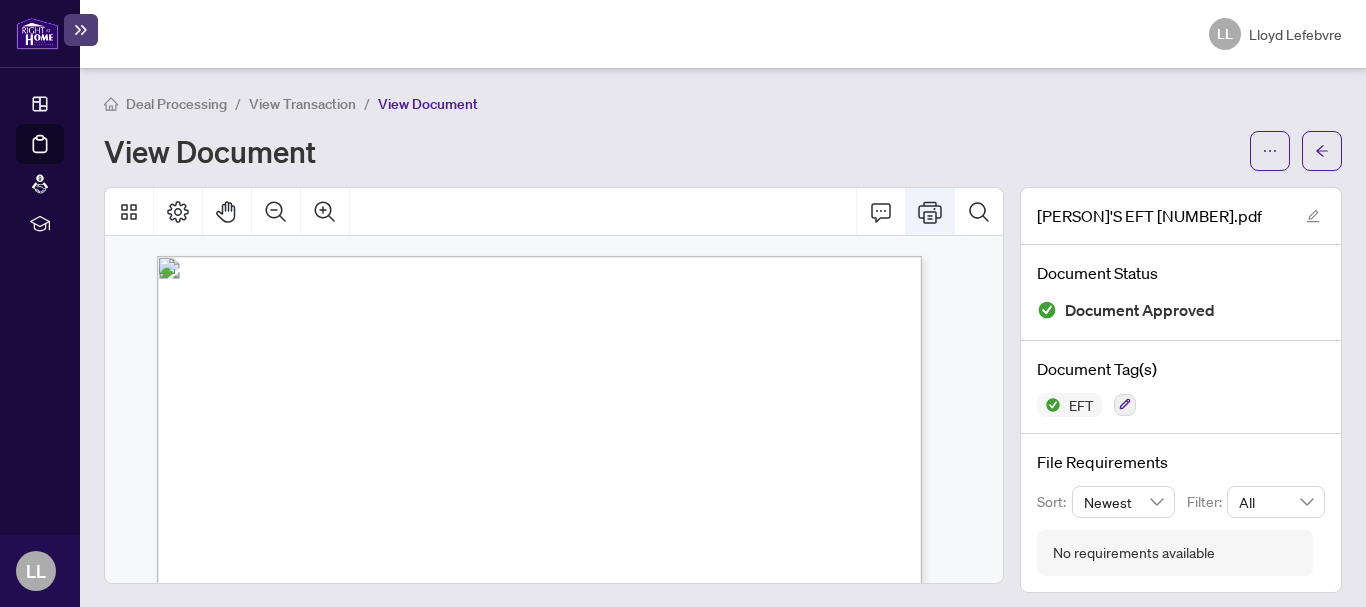 click 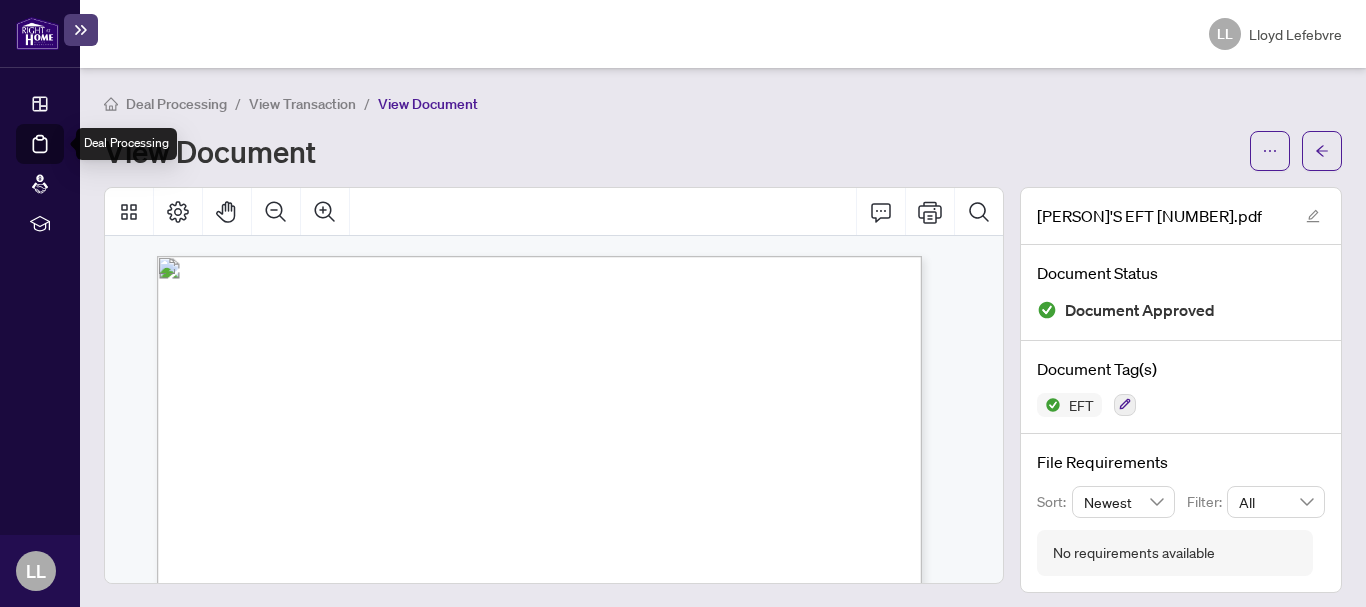click on "Deal Processing" at bounding box center (63, 158) 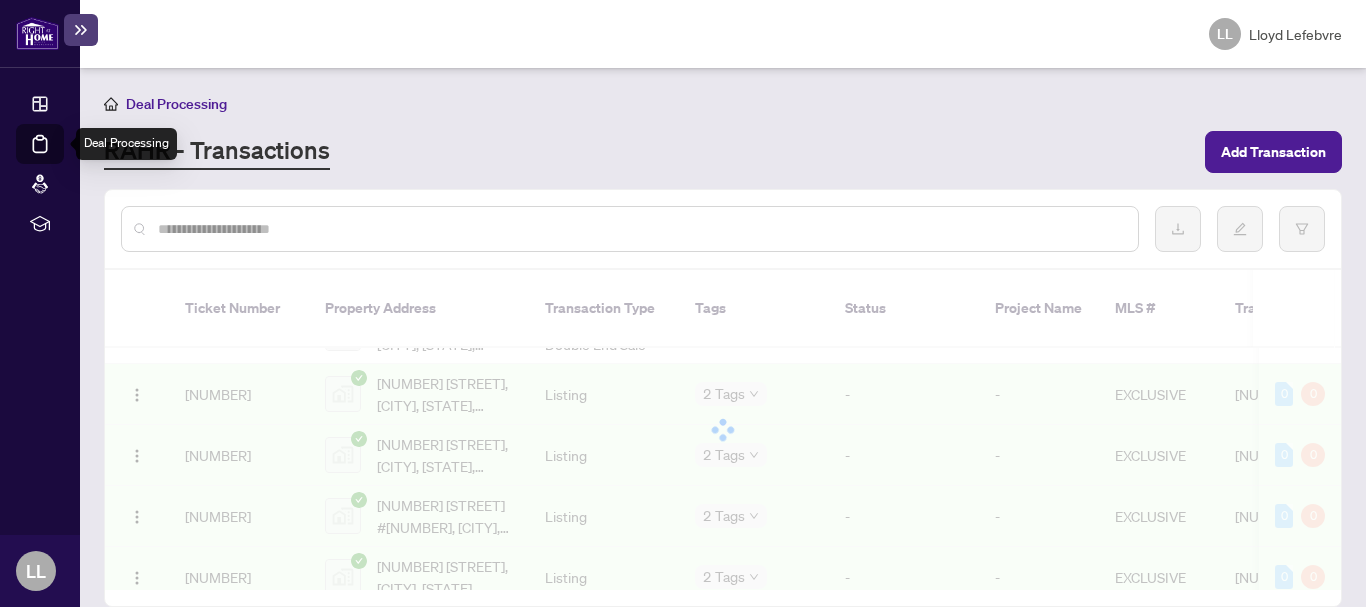 scroll, scrollTop: 1358, scrollLeft: 0, axis: vertical 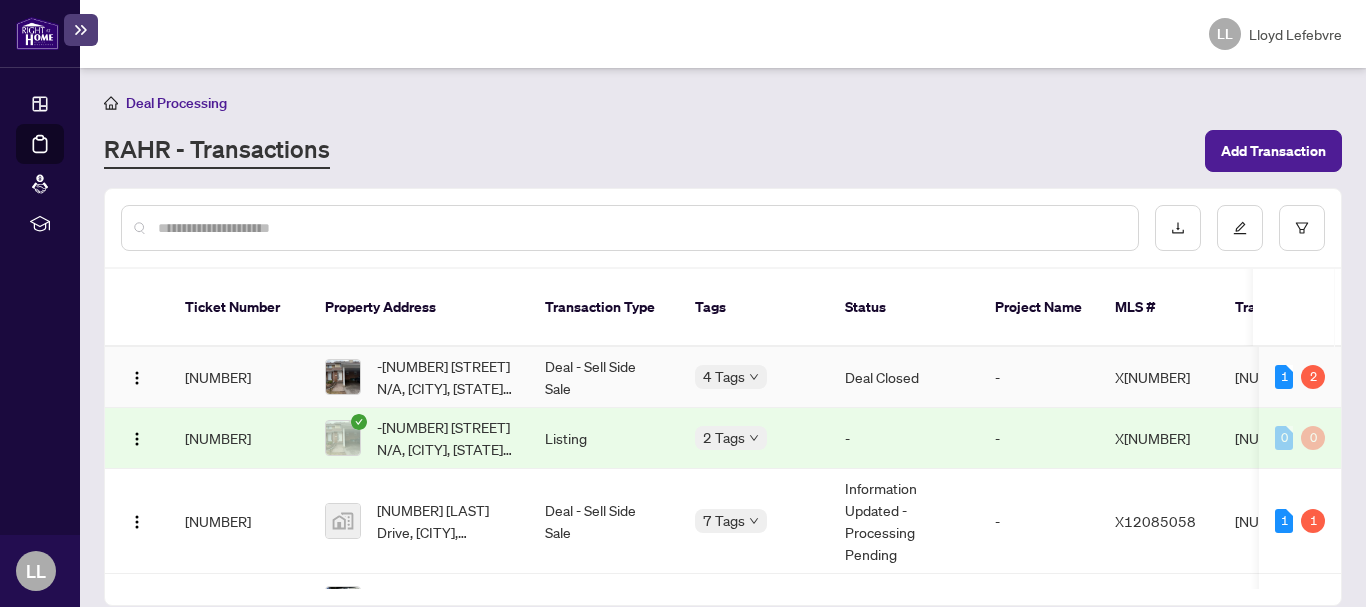 click on "[NUMBER]" at bounding box center [239, 377] 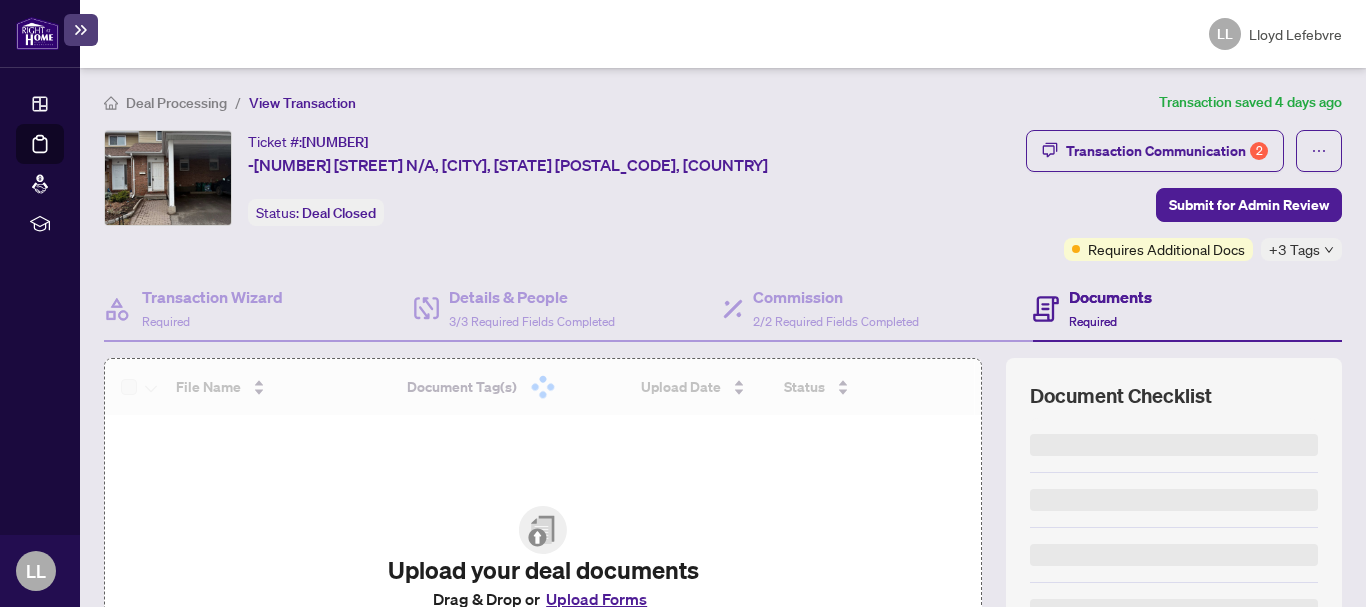scroll, scrollTop: 0, scrollLeft: 0, axis: both 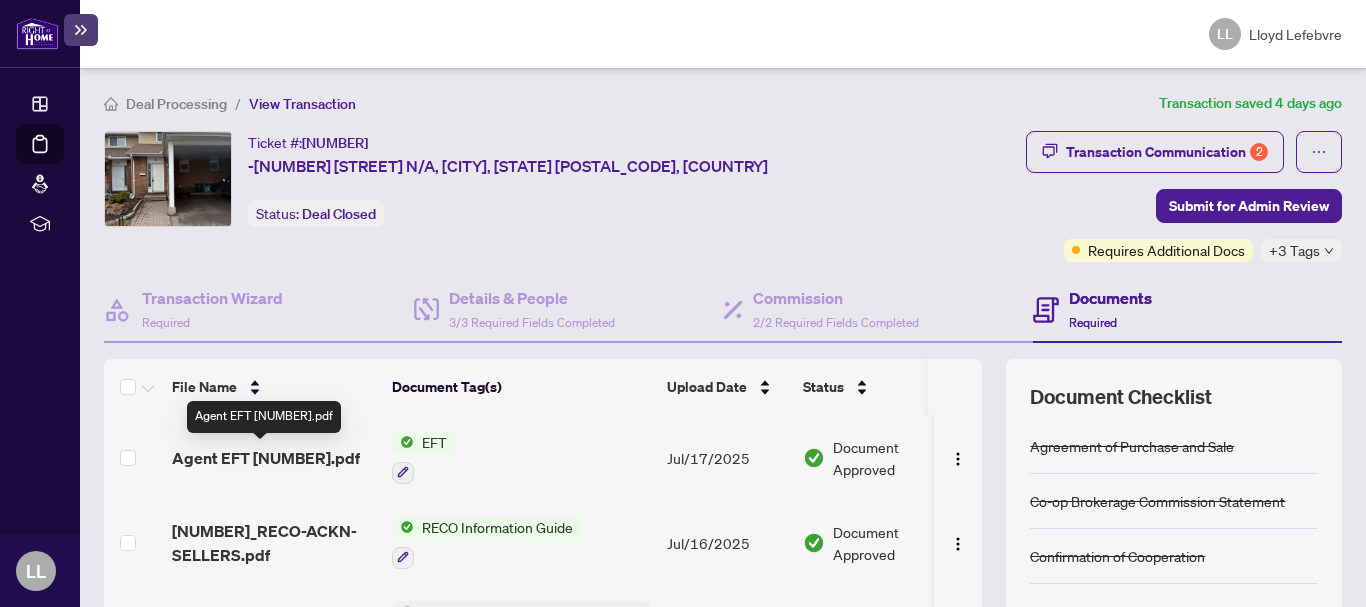 click on "Agent EFT [NUMBER].pdf" at bounding box center (266, 458) 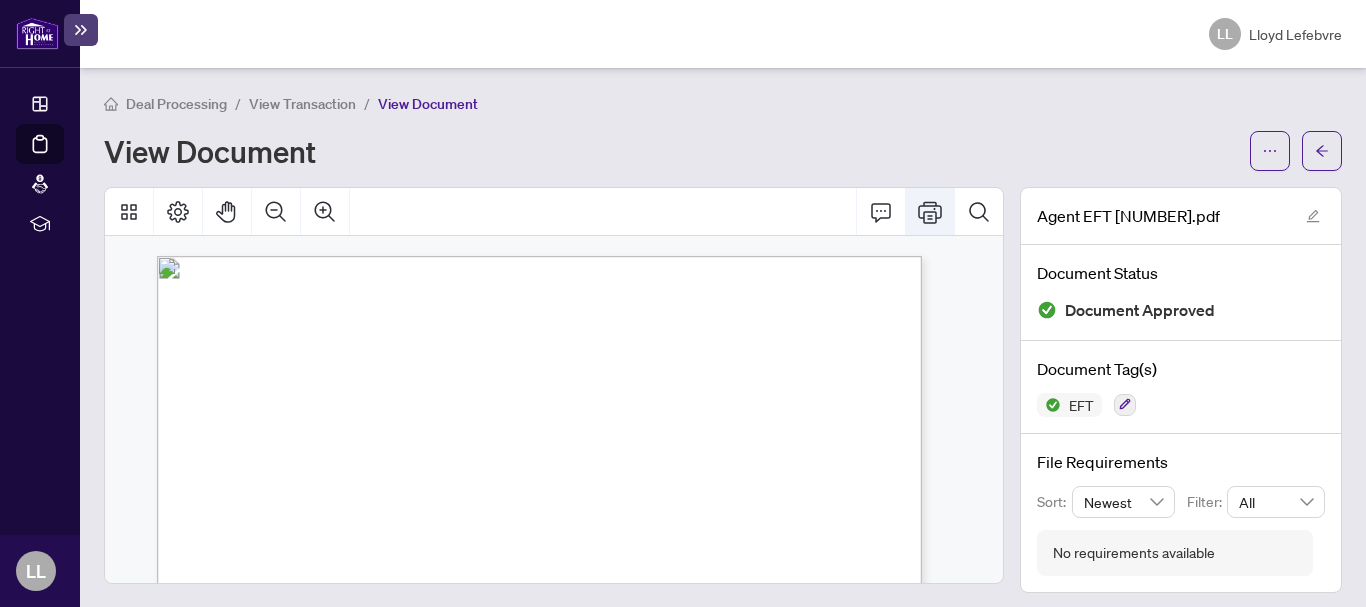 click 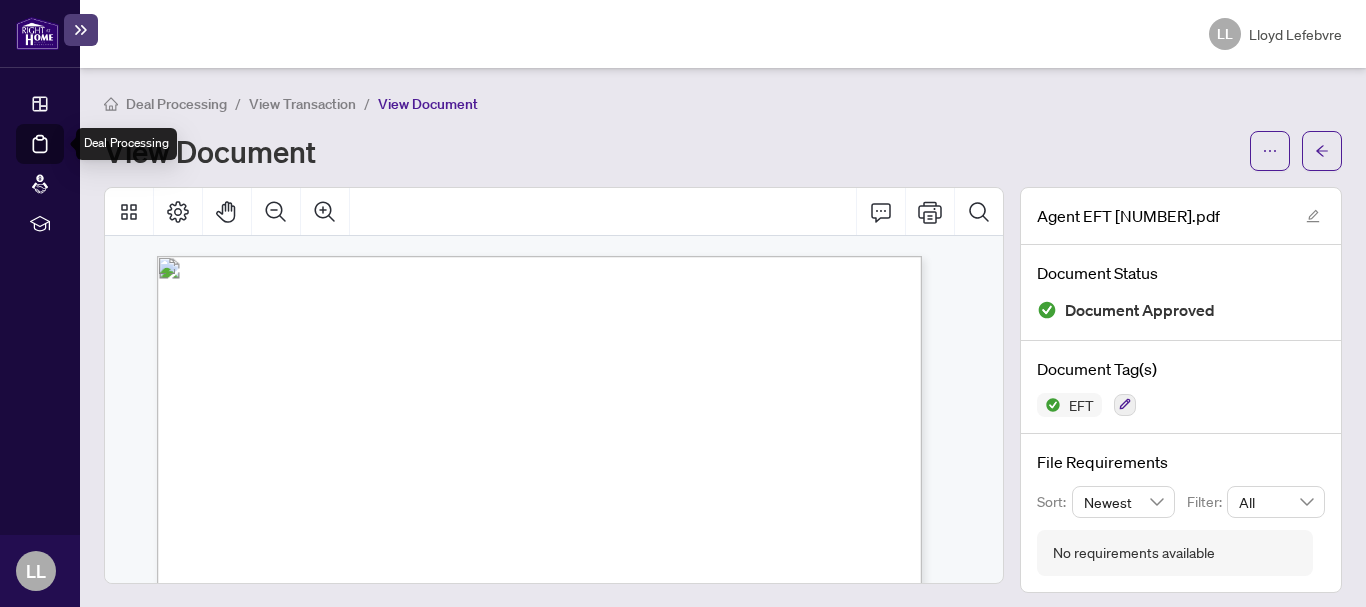 click on "Deal Processing" at bounding box center [63, 158] 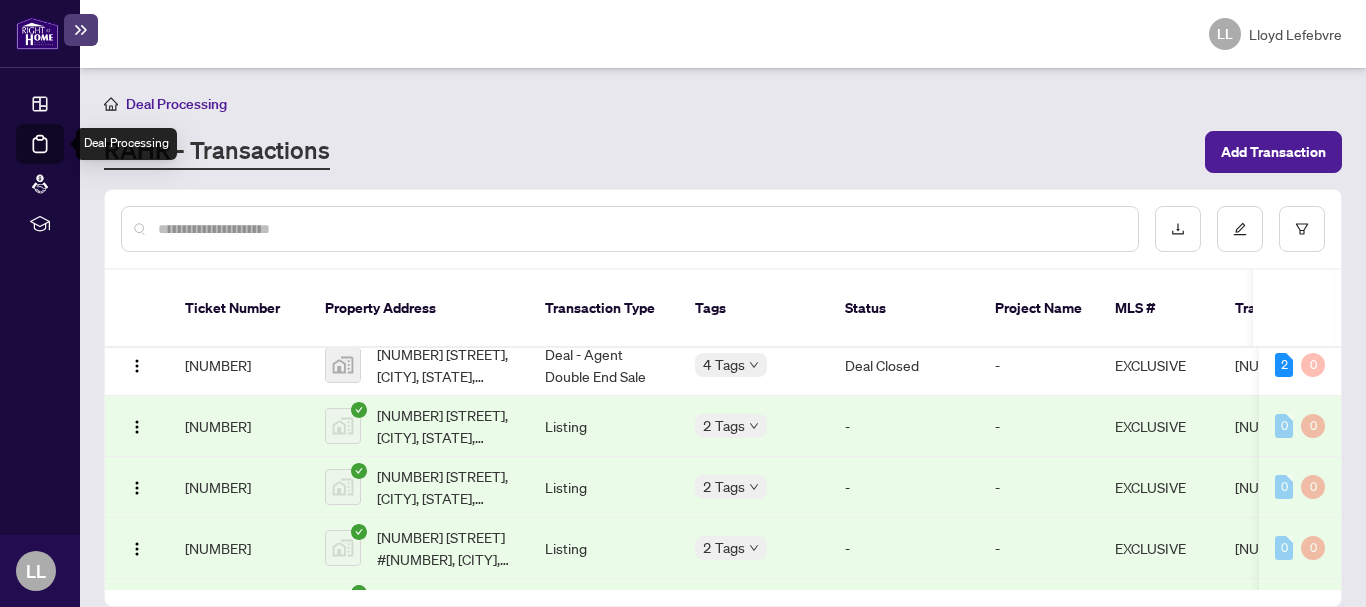 scroll, scrollTop: 1358, scrollLeft: 0, axis: vertical 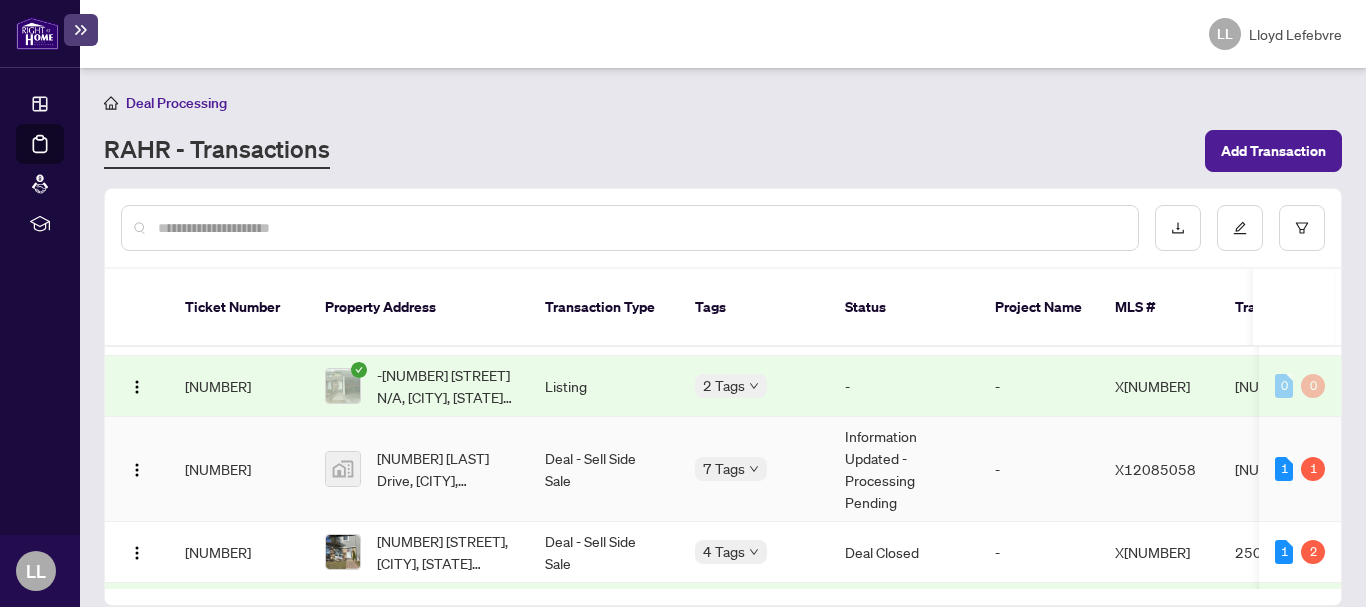 click on "[NUMBER]" at bounding box center (239, 469) 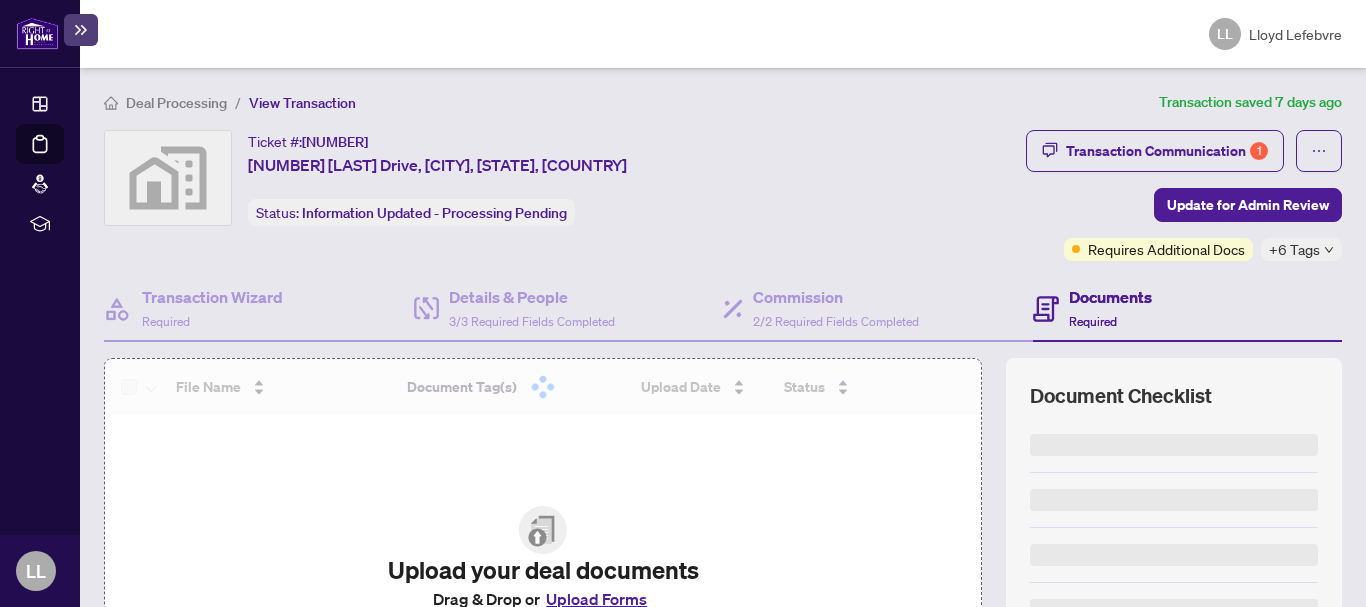 scroll, scrollTop: 0, scrollLeft: 0, axis: both 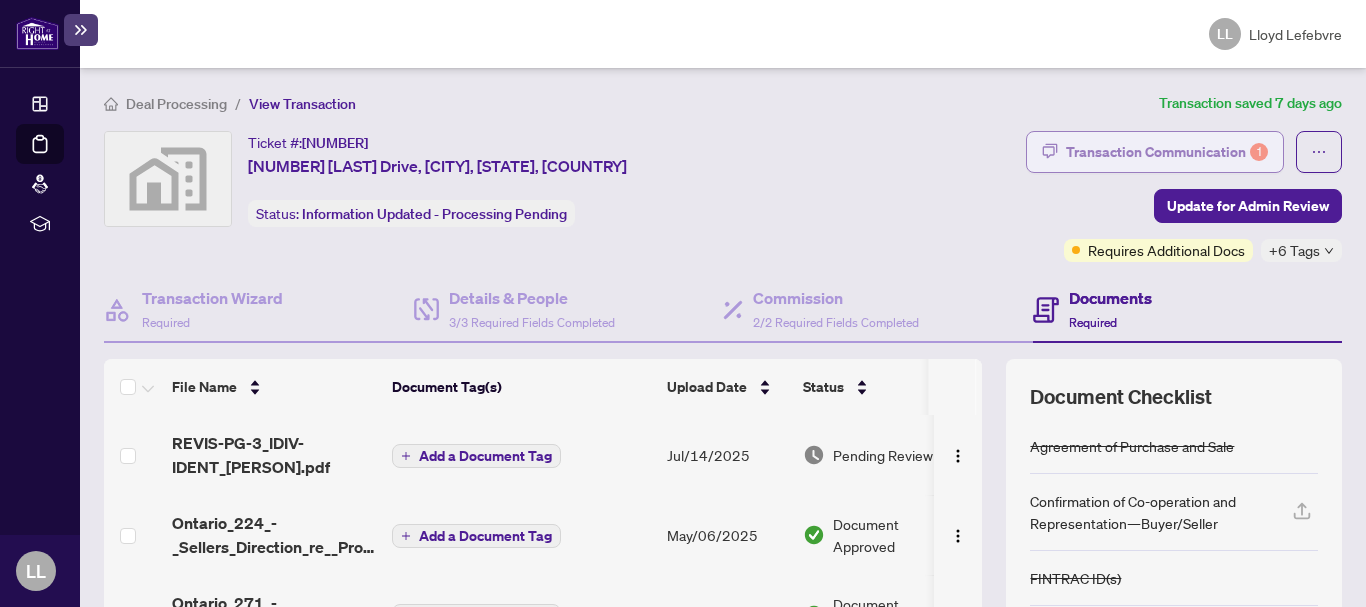 click on "Transaction Communication 1" at bounding box center [1167, 152] 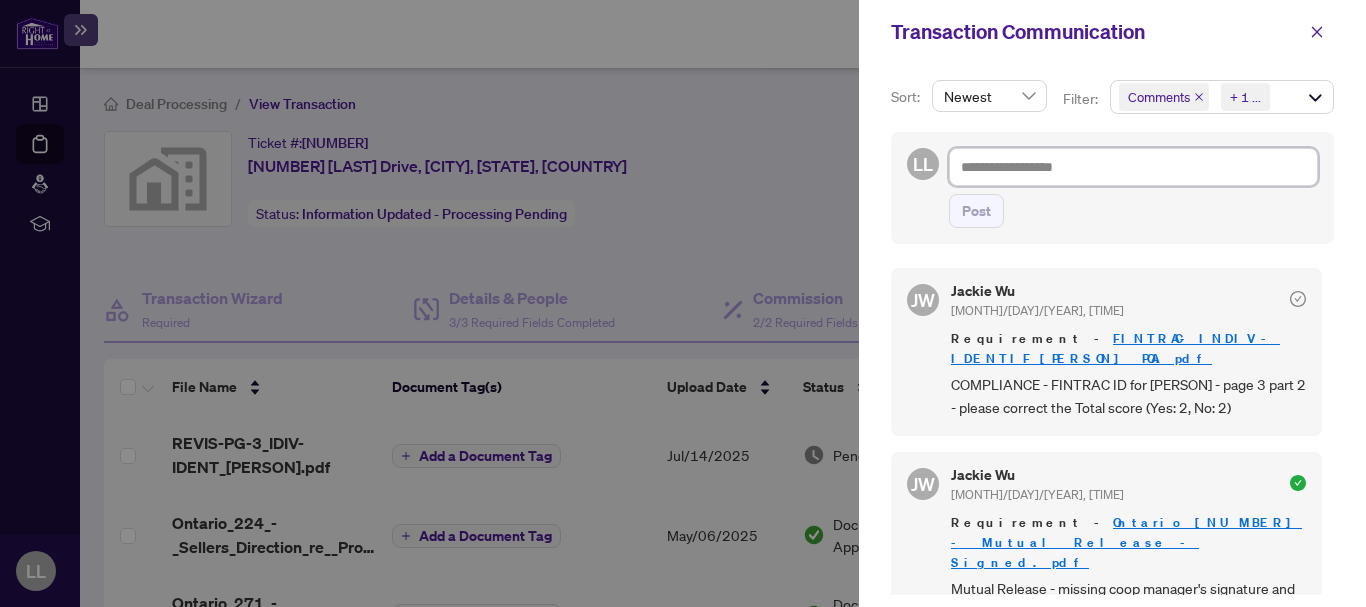 click at bounding box center [1133, 167] 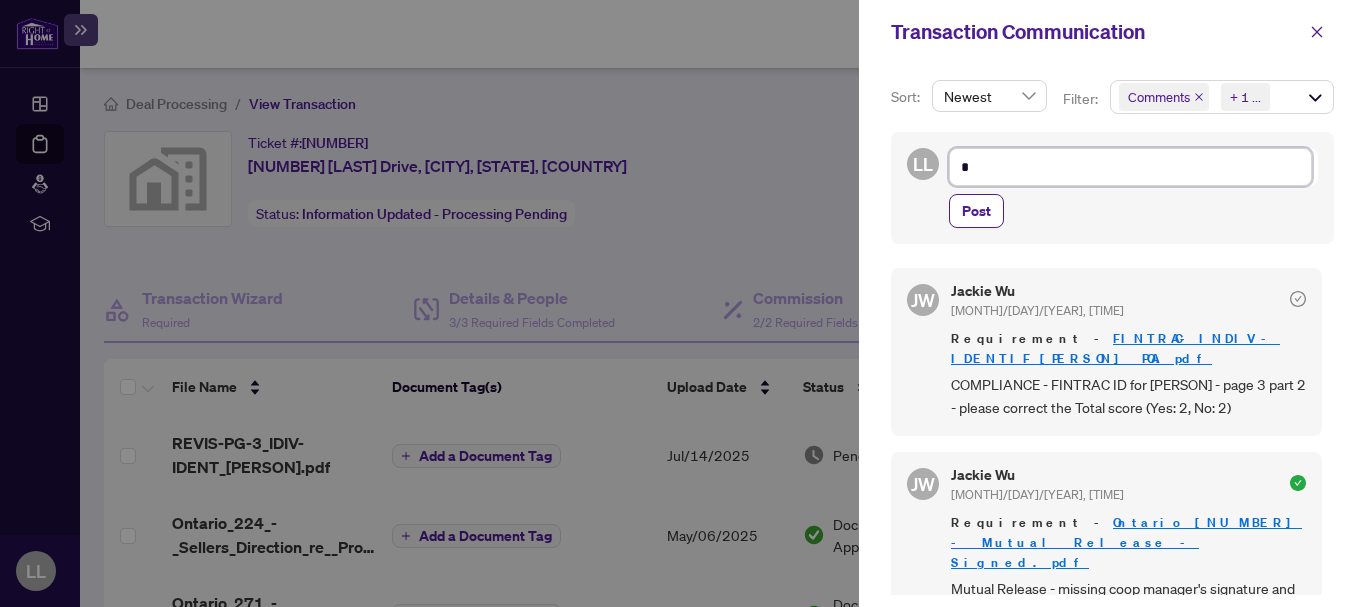 type on "**" 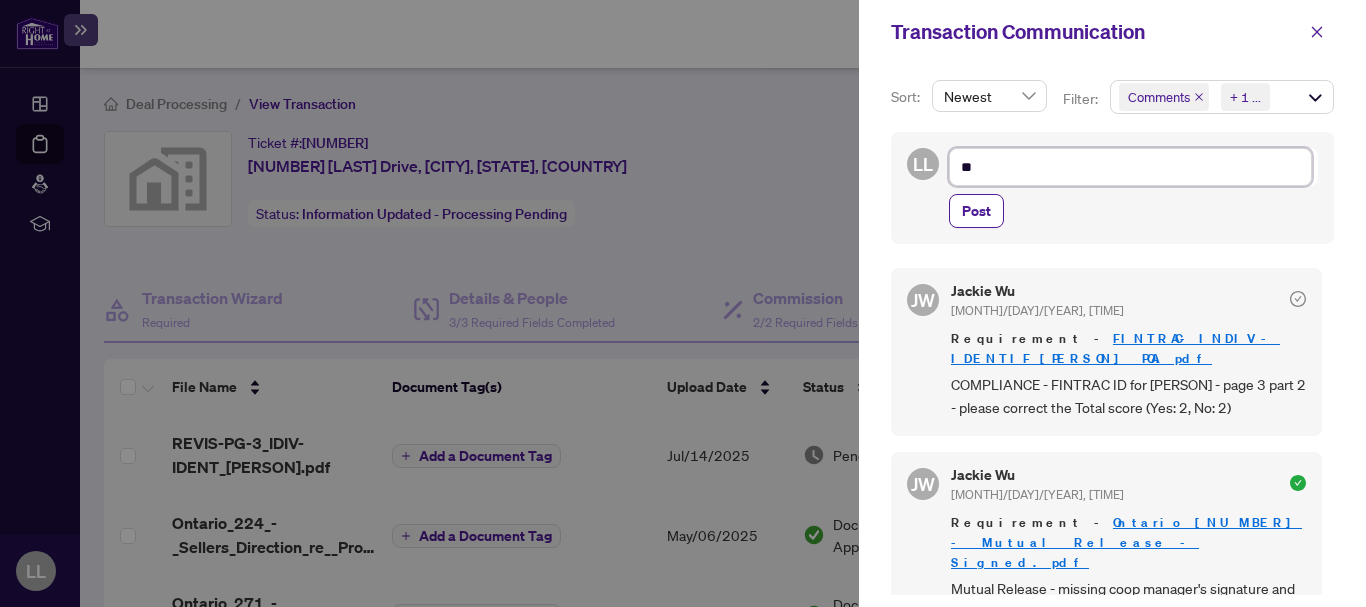 type on "***" 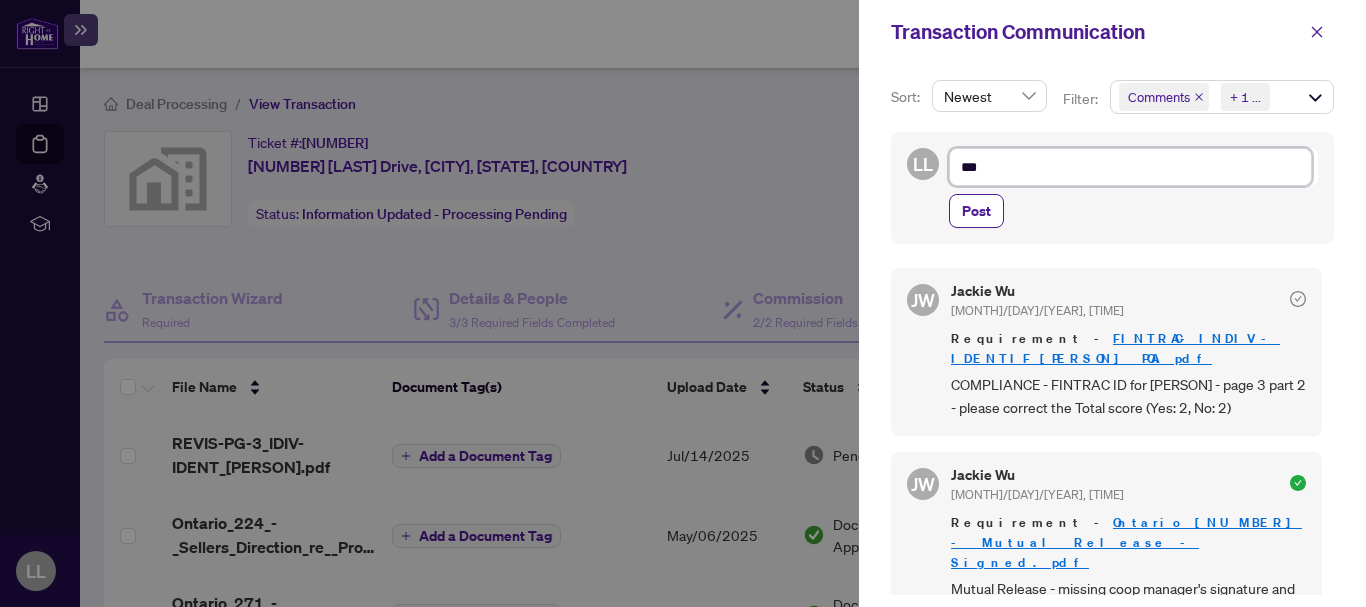type on "****" 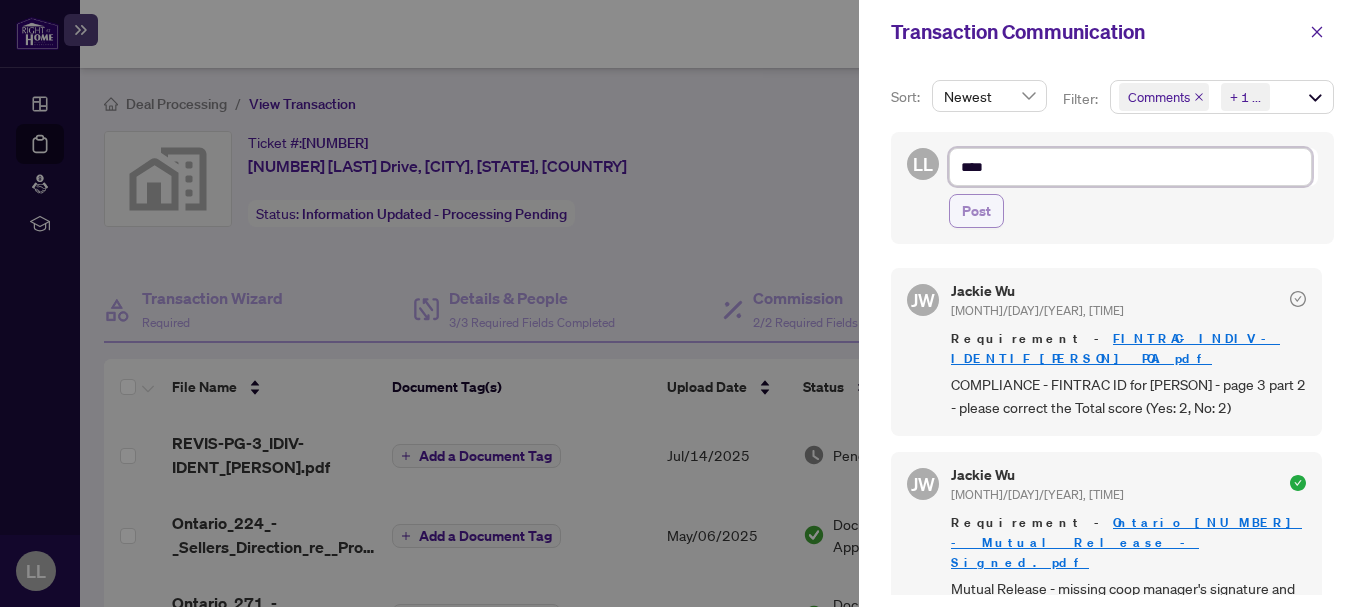 type on "****" 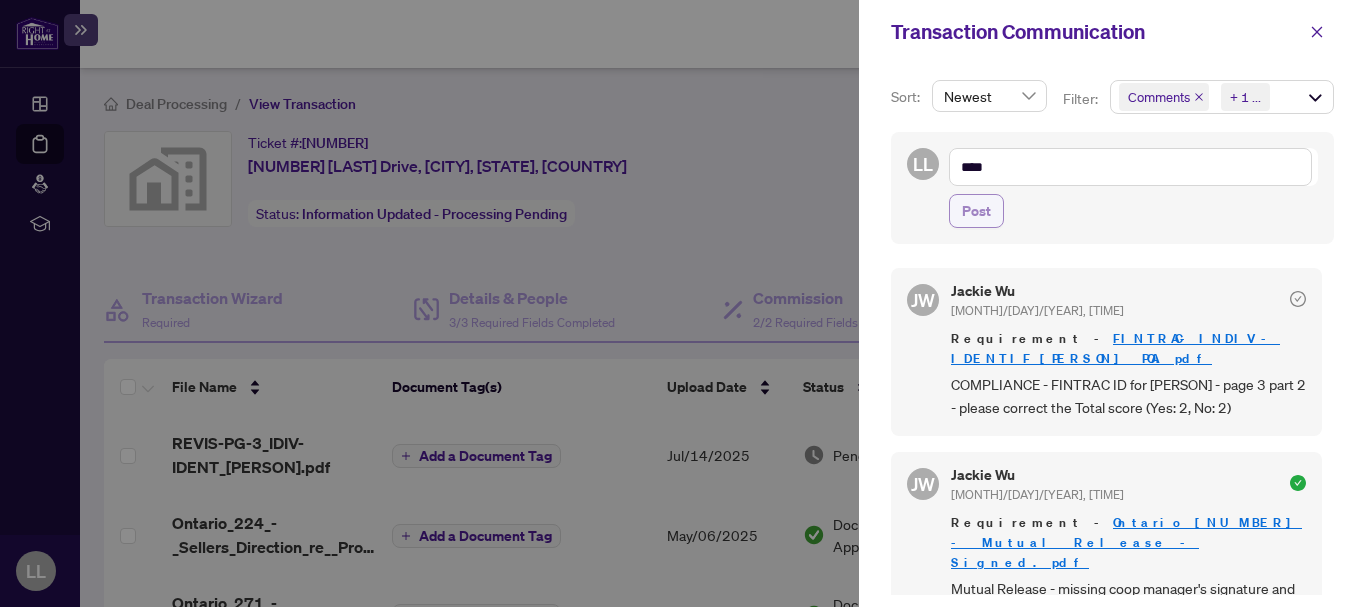 click on "Post" at bounding box center (976, 211) 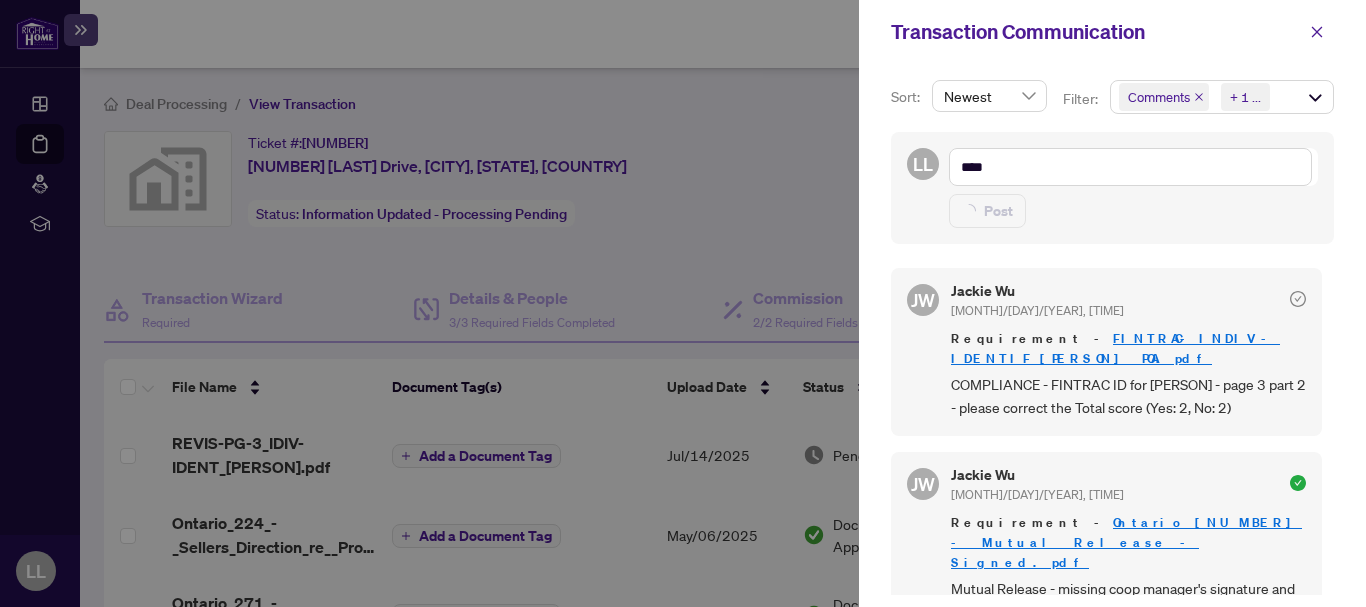type on "**********" 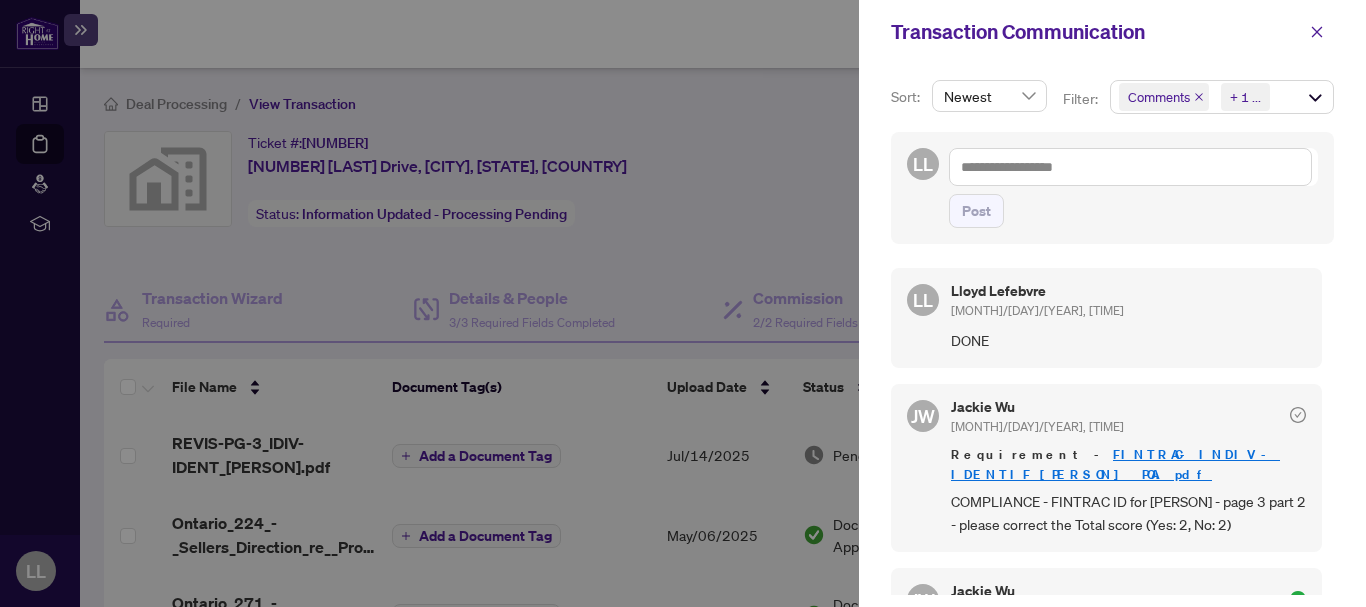 click at bounding box center (683, 303) 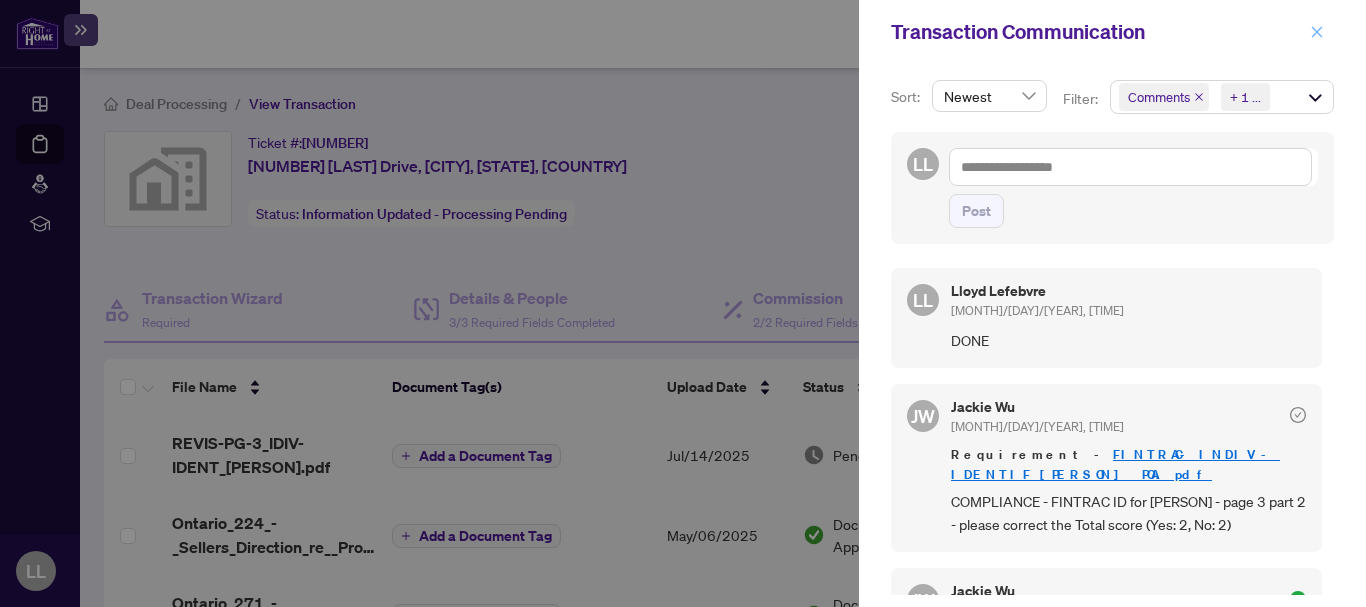 click at bounding box center [1317, 32] 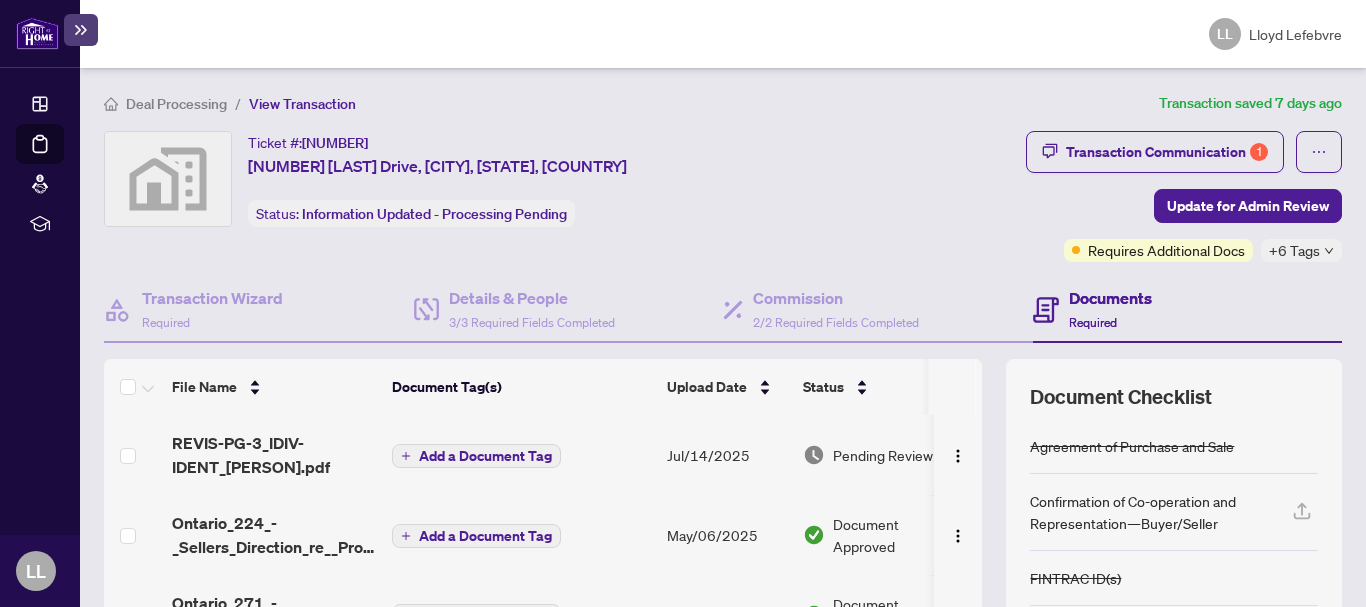 click on "Transaction Communication" at bounding box center (1619, 32) 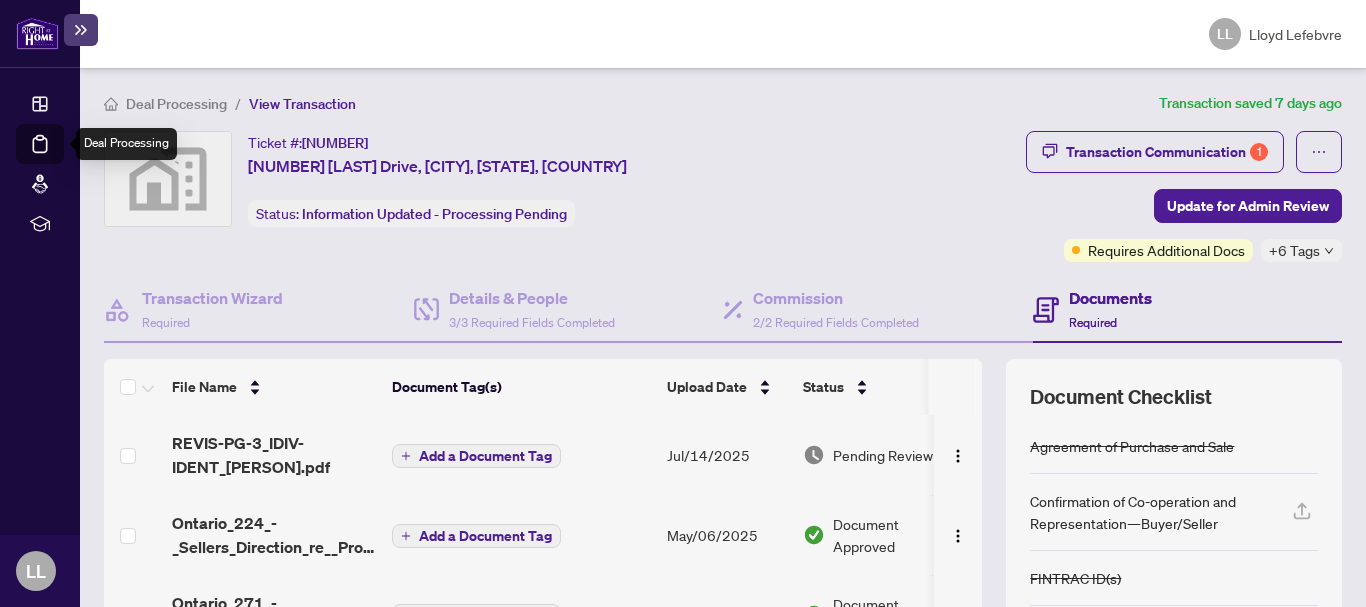 click on "Deal Processing" at bounding box center [63, 158] 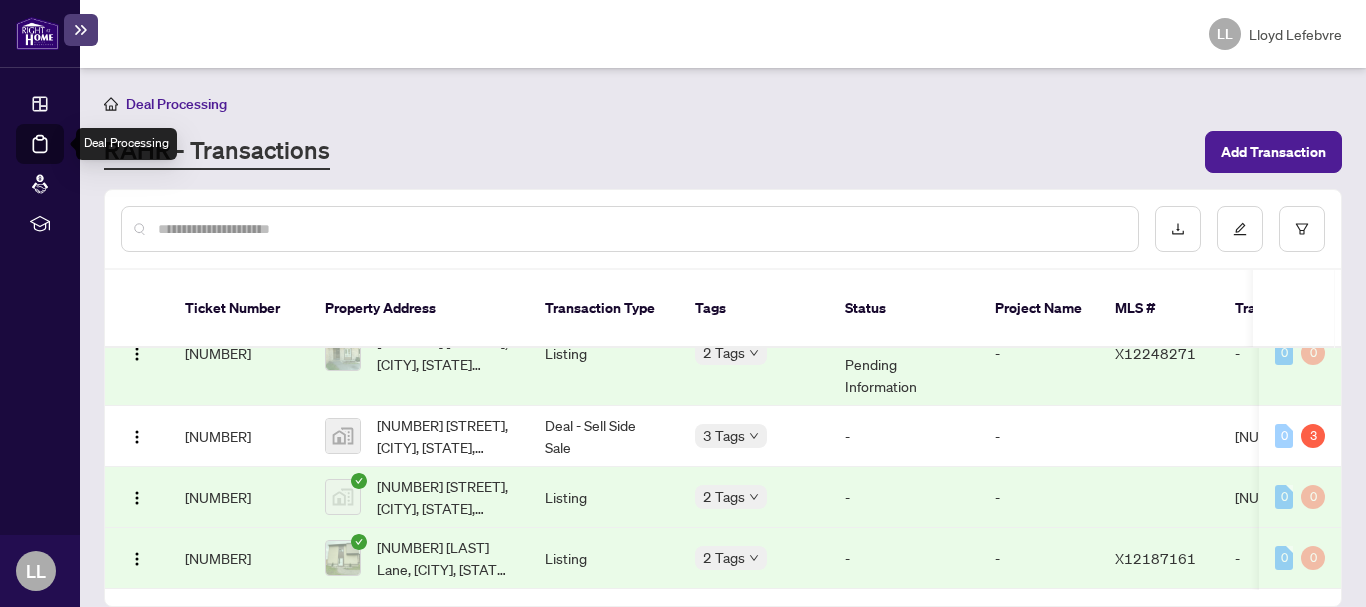 scroll, scrollTop: 614, scrollLeft: 0, axis: vertical 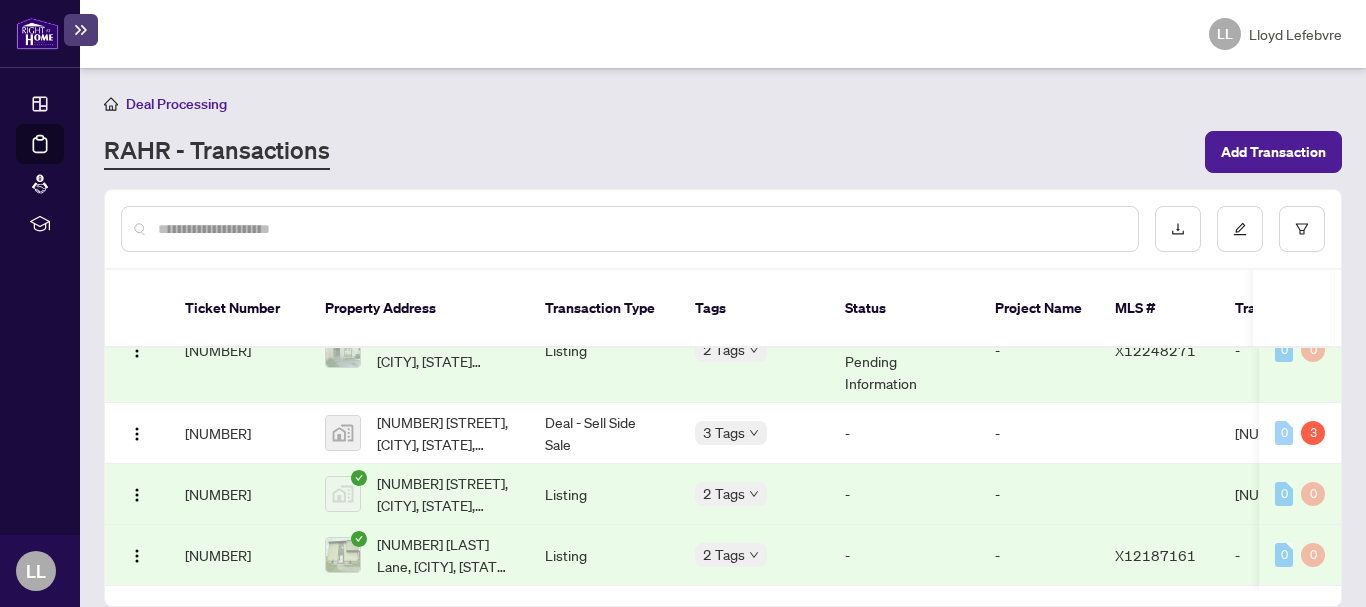 click at bounding box center [640, 229] 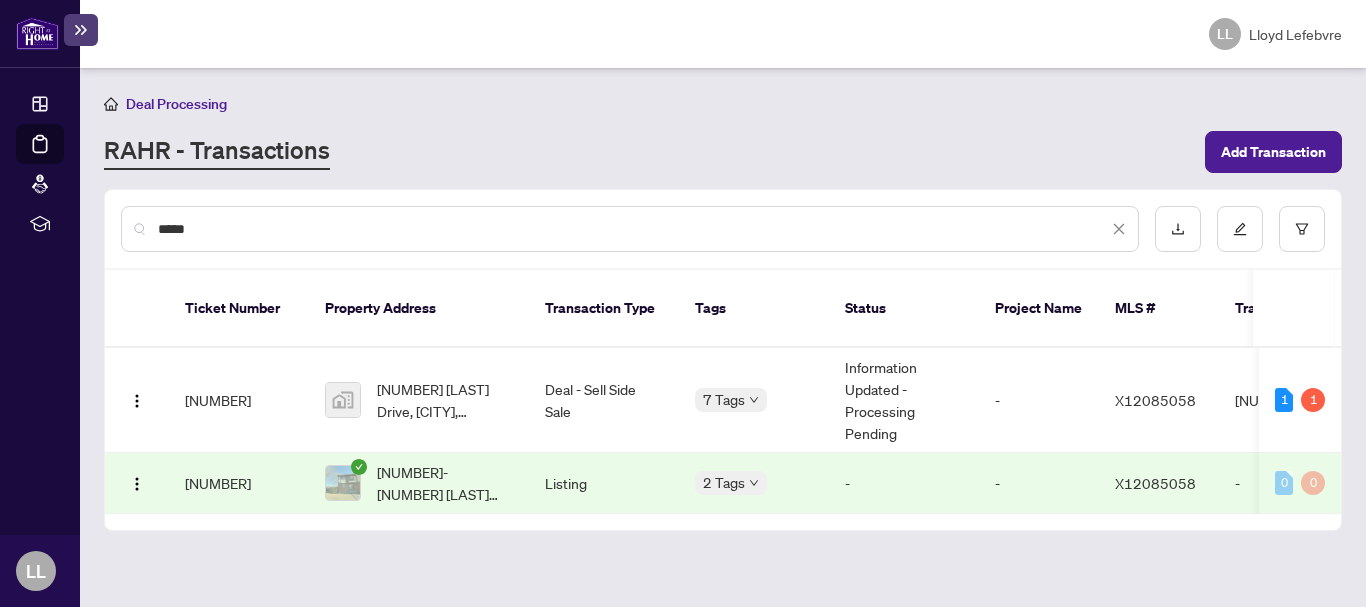 scroll, scrollTop: 0, scrollLeft: 0, axis: both 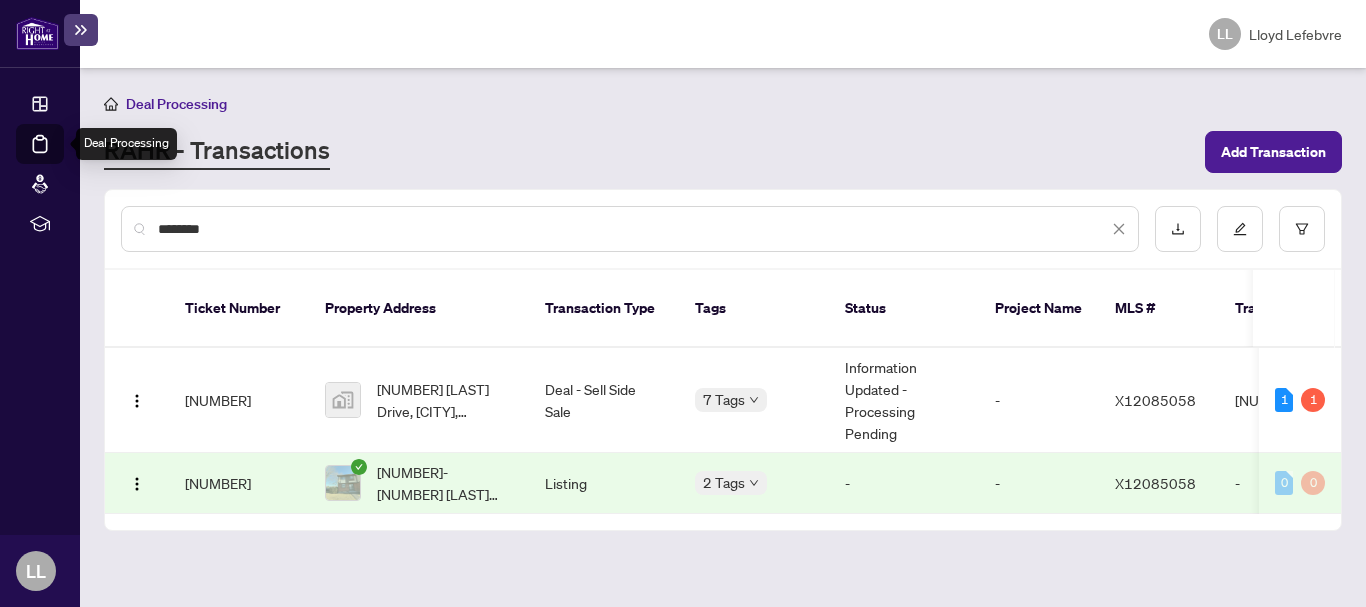 type on "********" 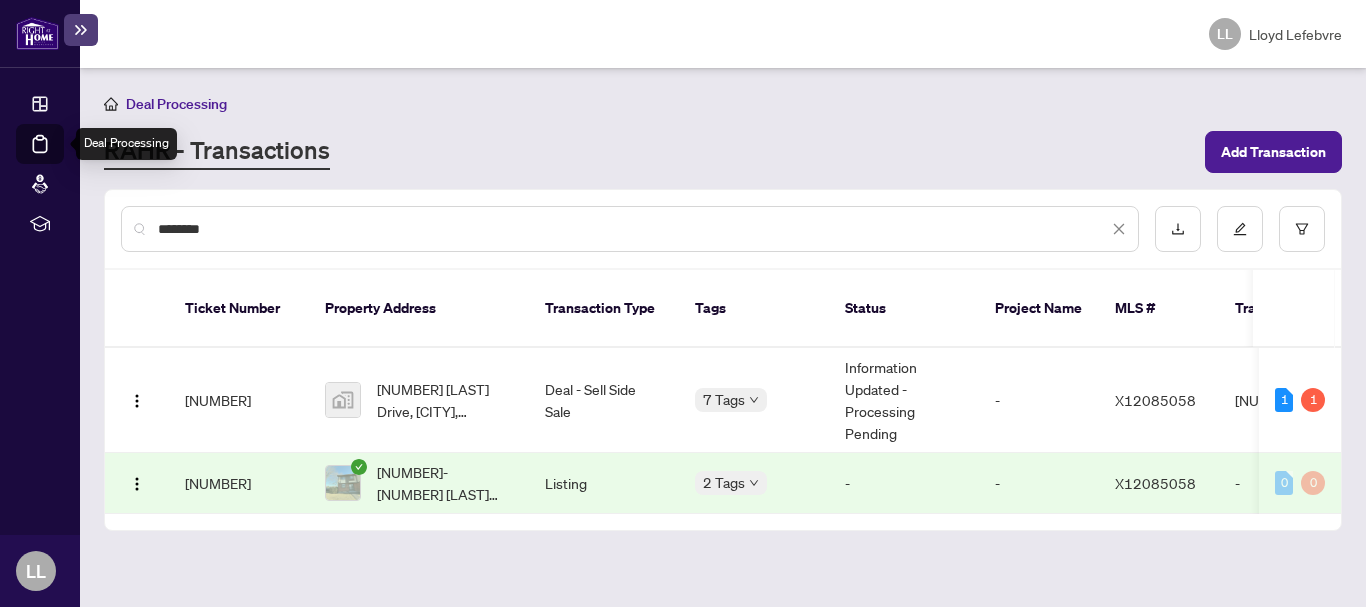 click on "Deal Processing" at bounding box center (63, 158) 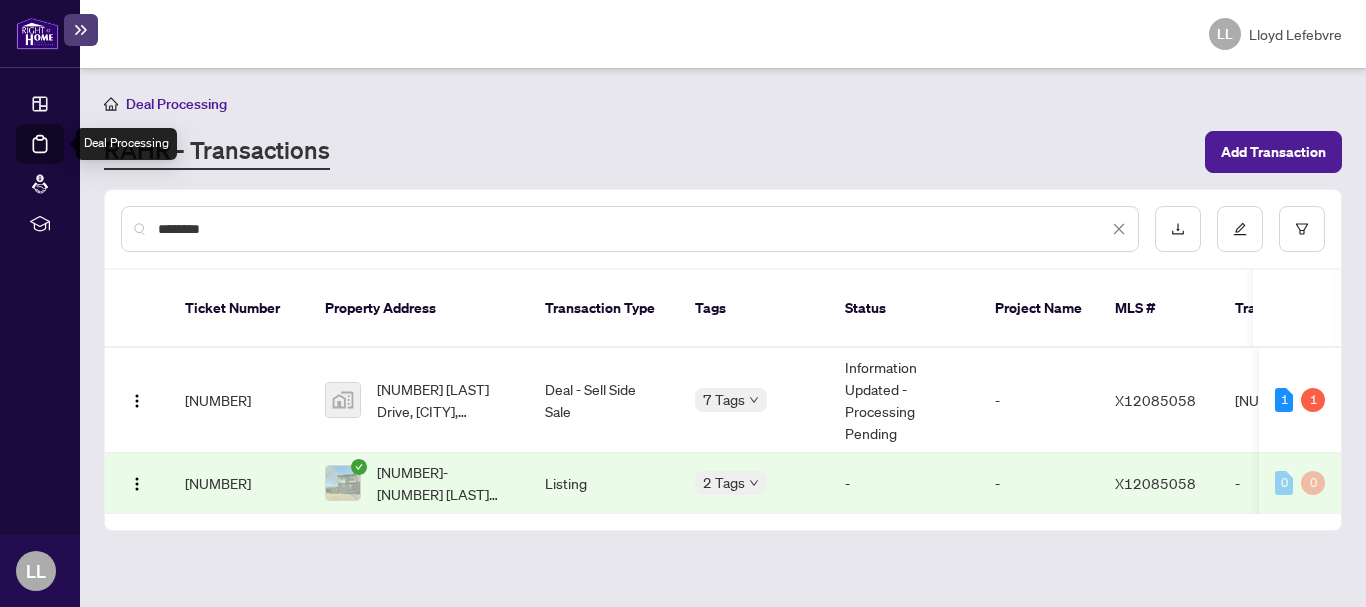 click on "Deal Processing" at bounding box center (63, 158) 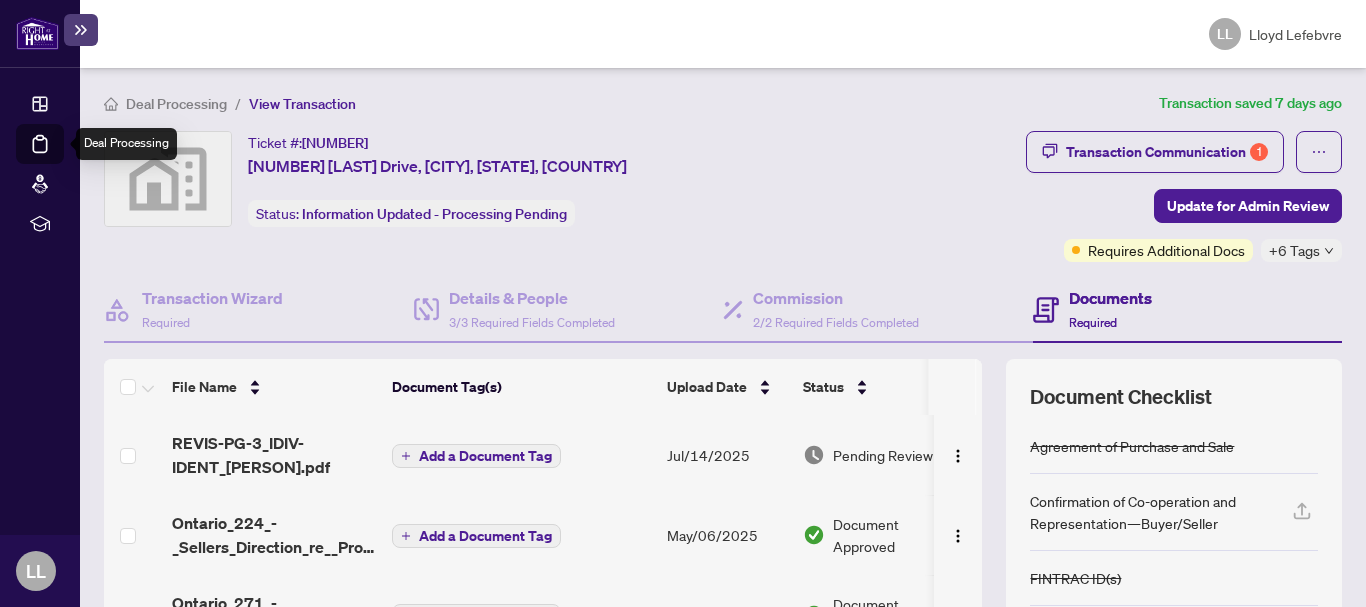 click on "Deal Processing" at bounding box center (63, 158) 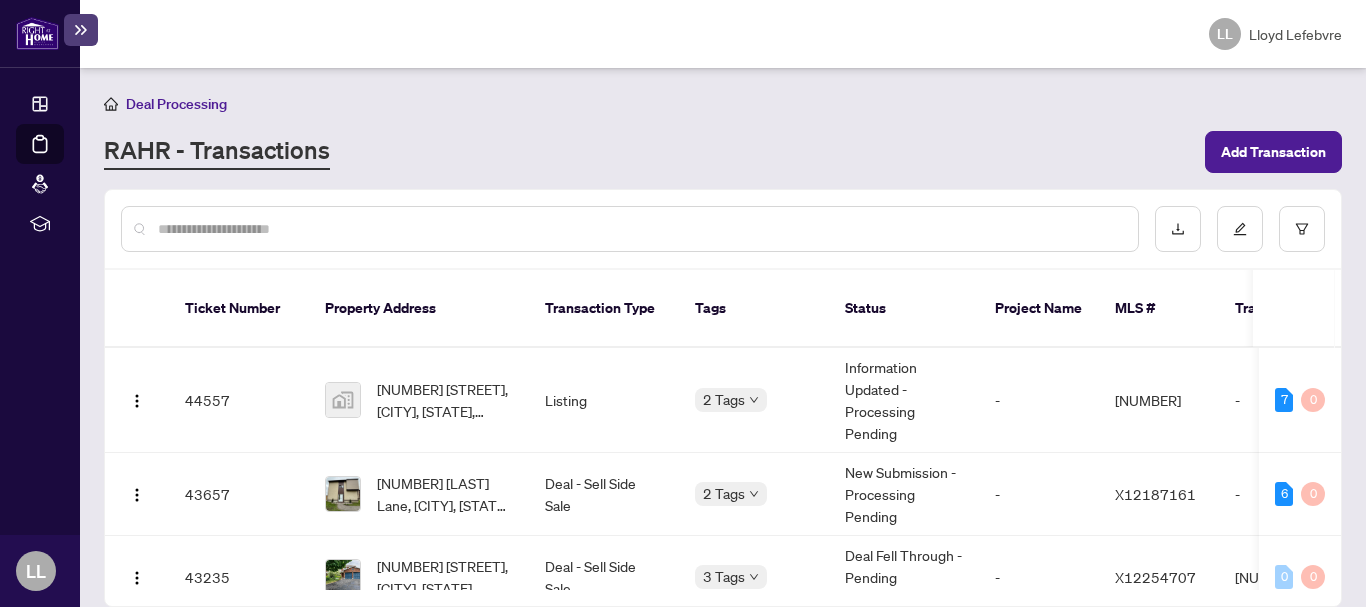 click at bounding box center (640, 229) 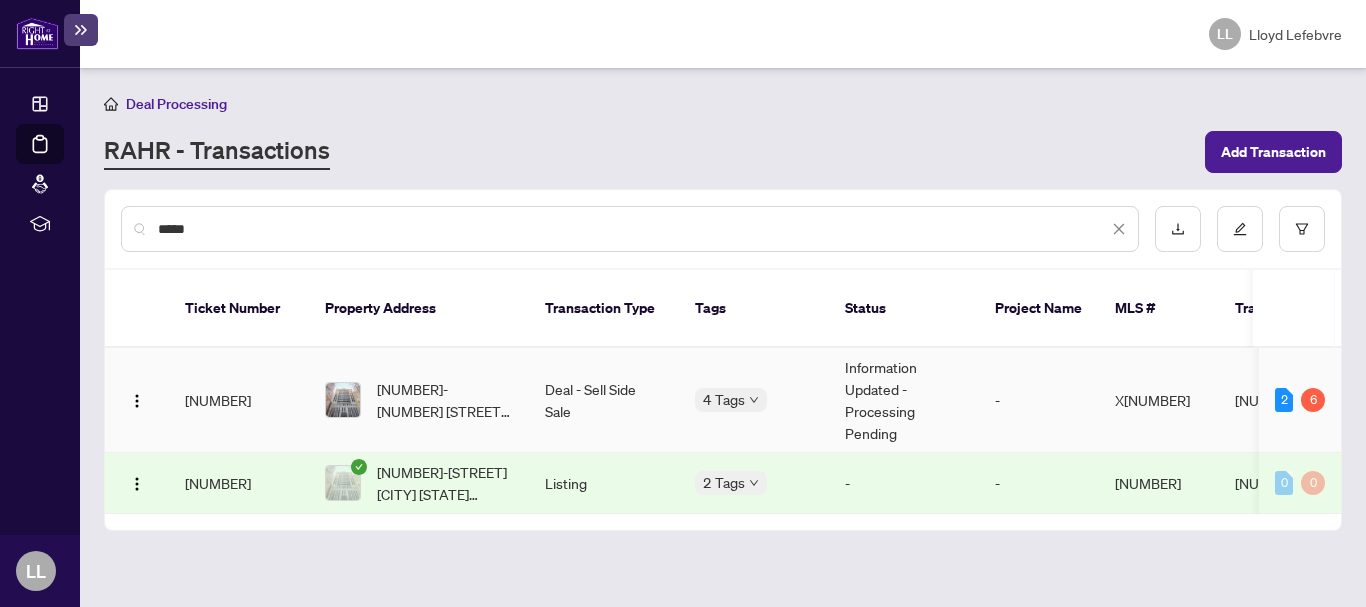 type on "*****" 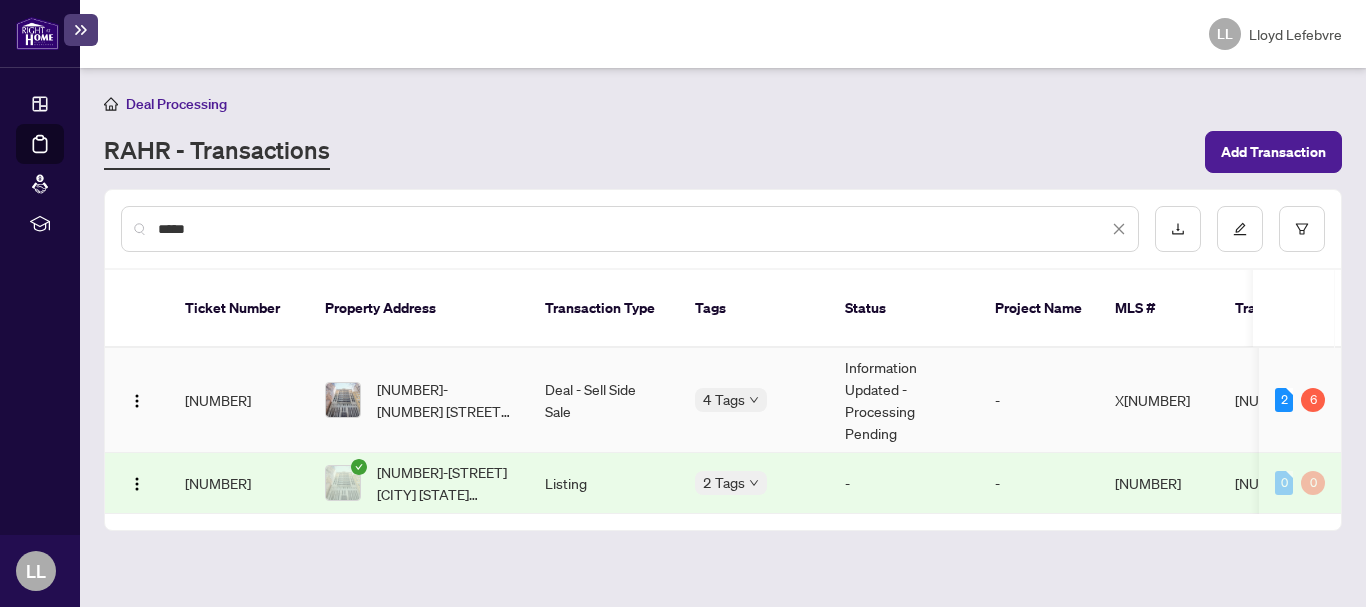 click on "[NUMBER]" at bounding box center [239, 400] 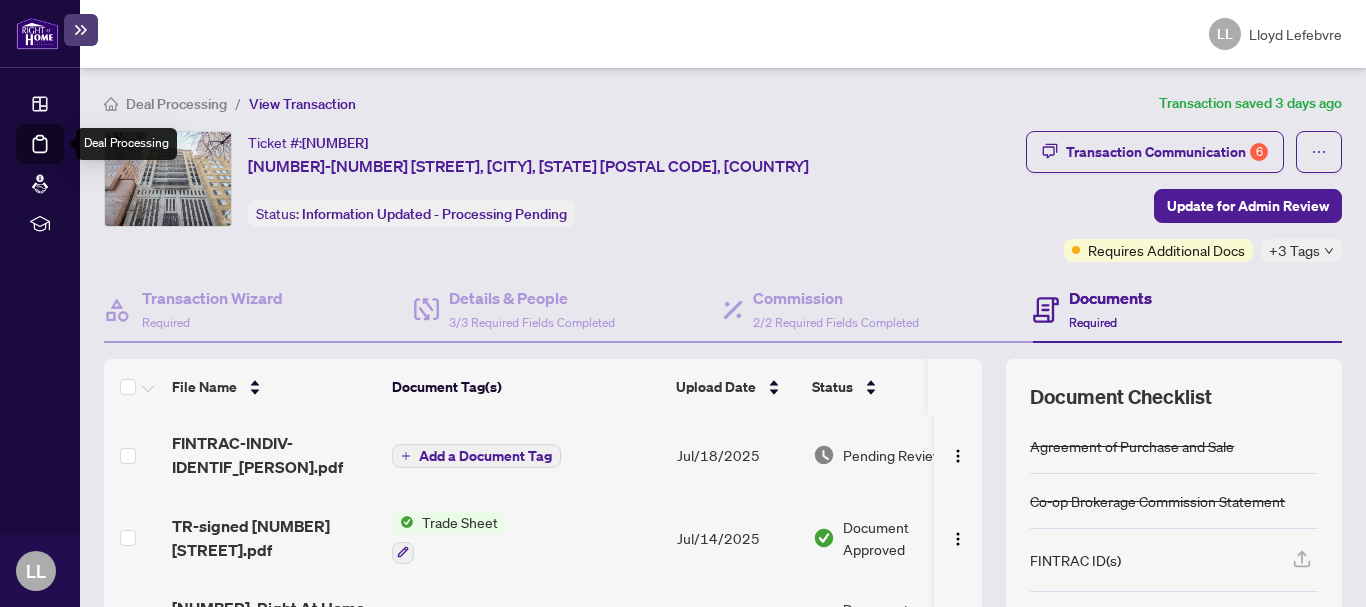 click on "Deal Processing" at bounding box center [63, 158] 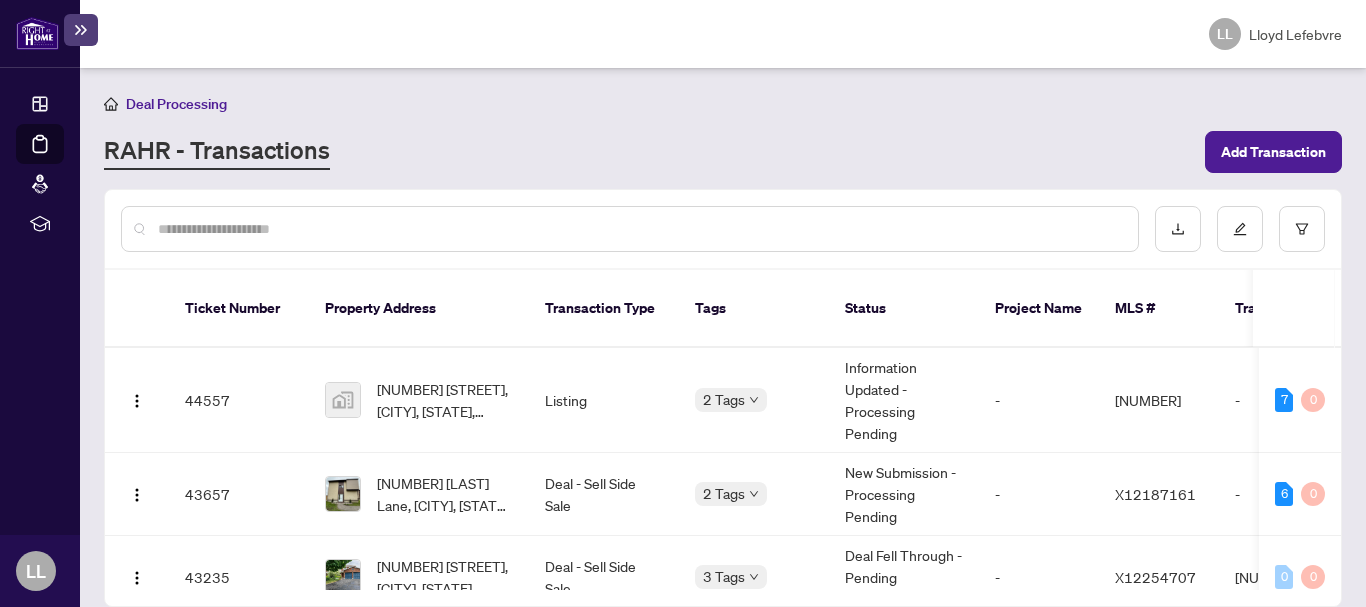 click at bounding box center [640, 229] 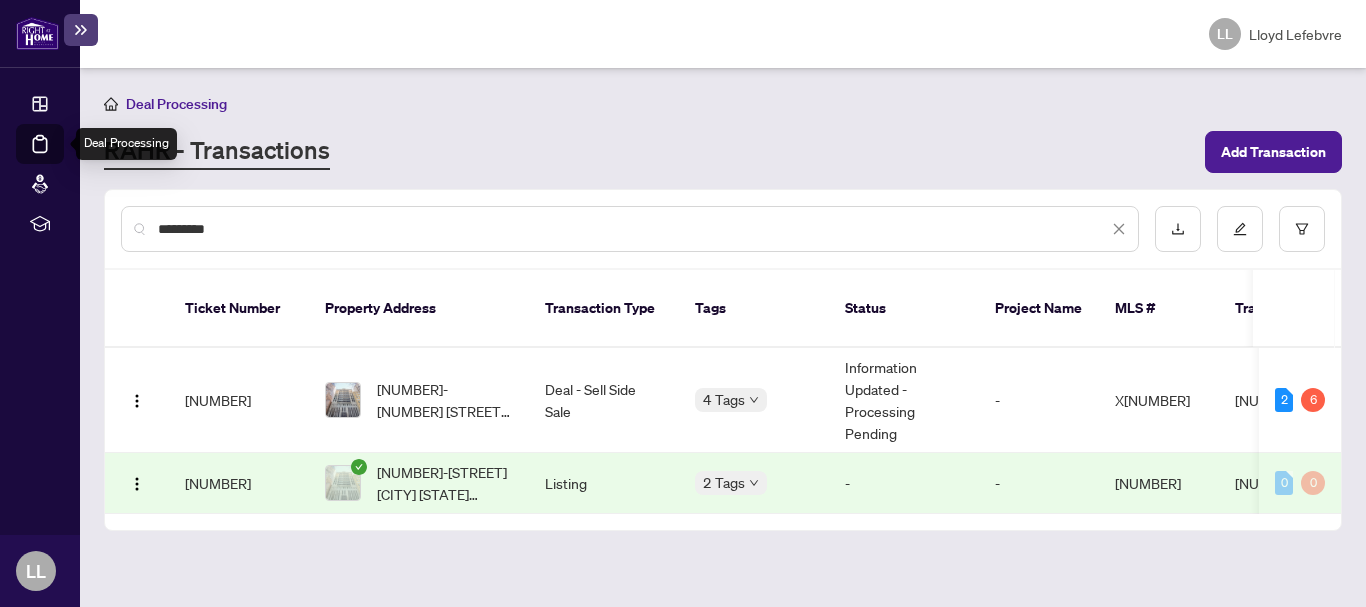 type on "*********" 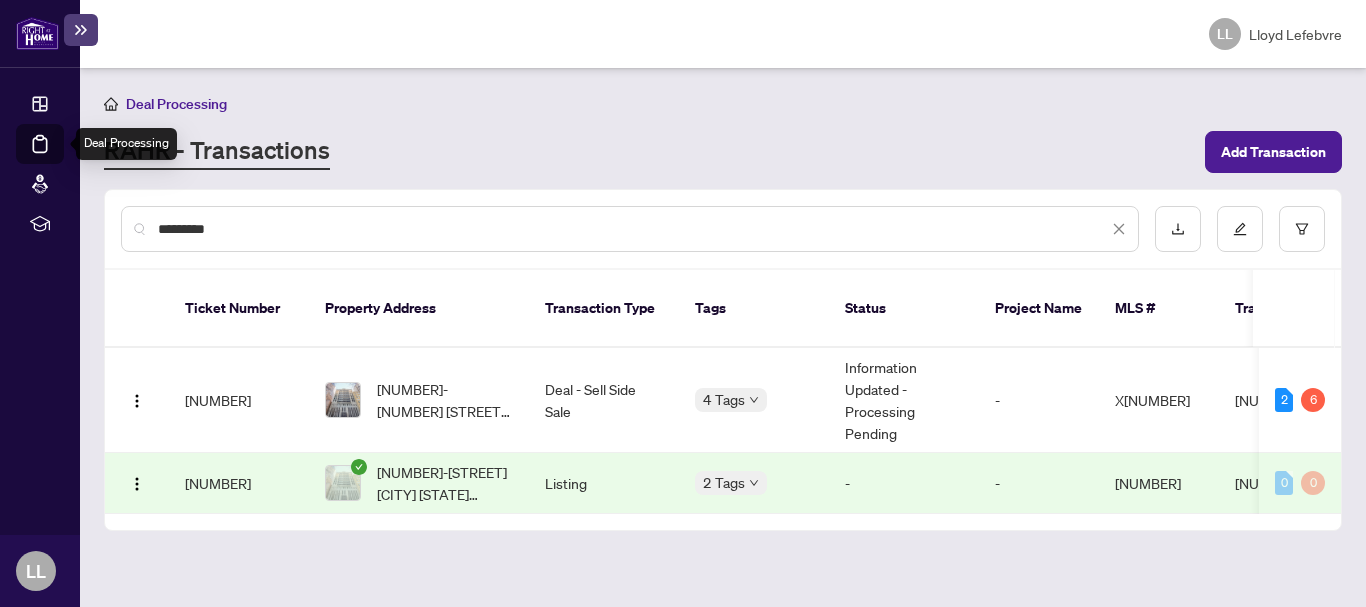 click on "Deal Processing" at bounding box center [63, 158] 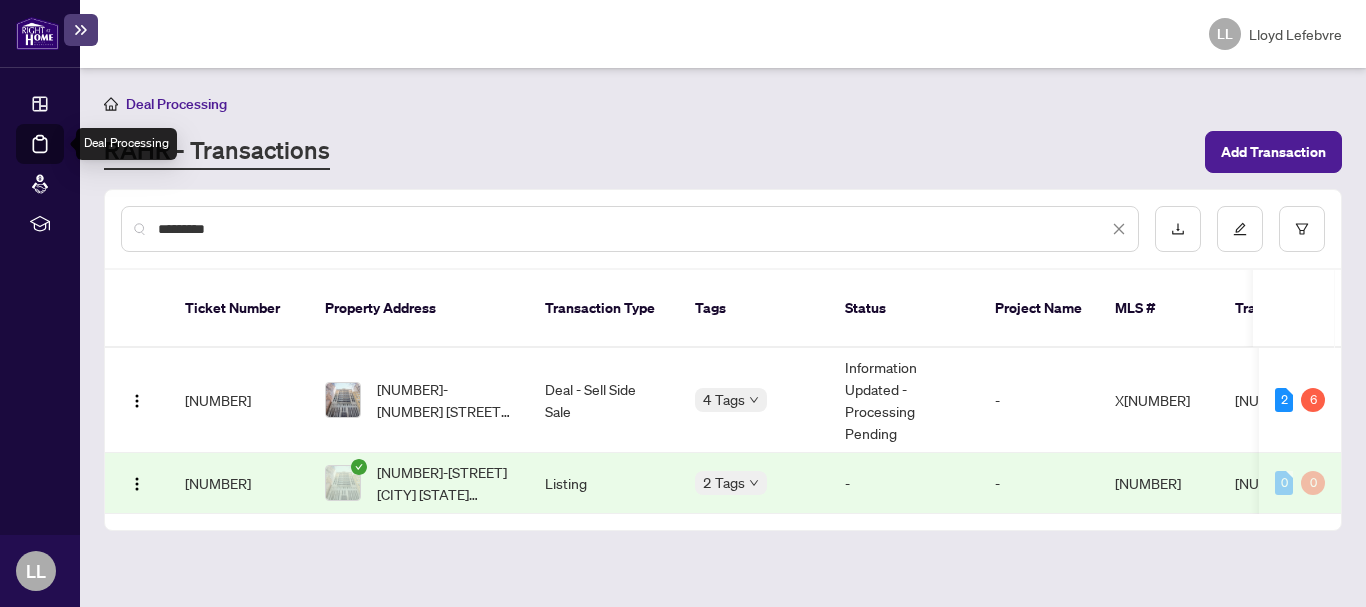 click on "Deal Processing" at bounding box center [63, 158] 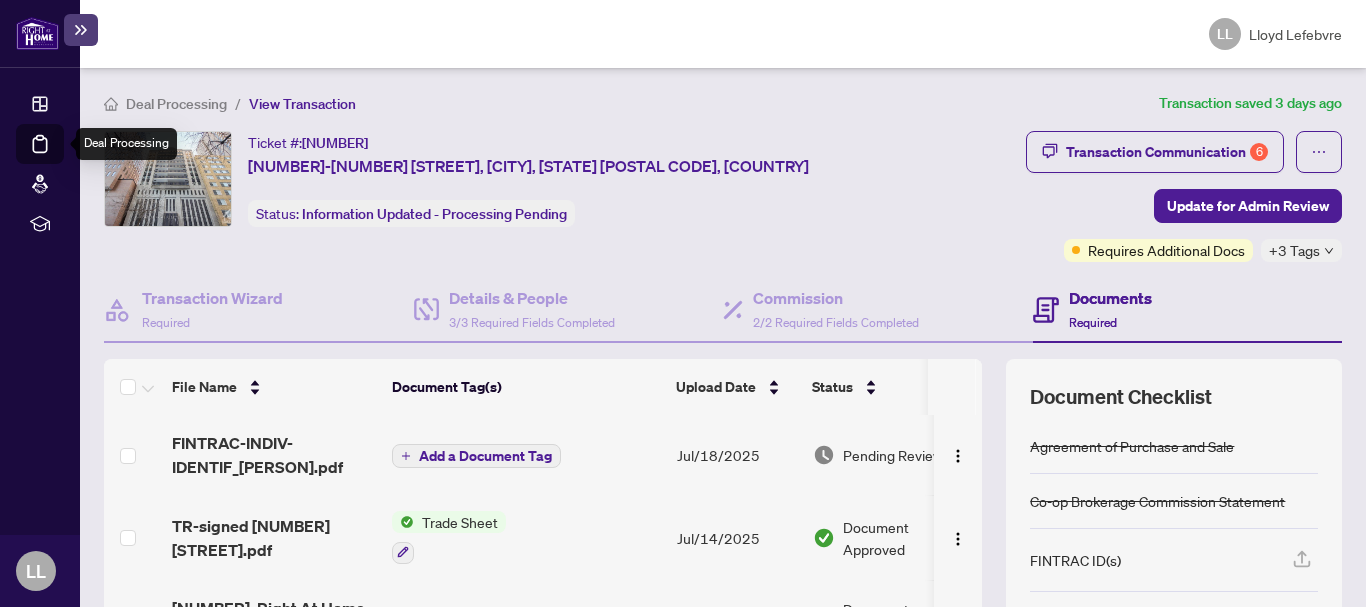 click on "Deal Processing" at bounding box center (63, 158) 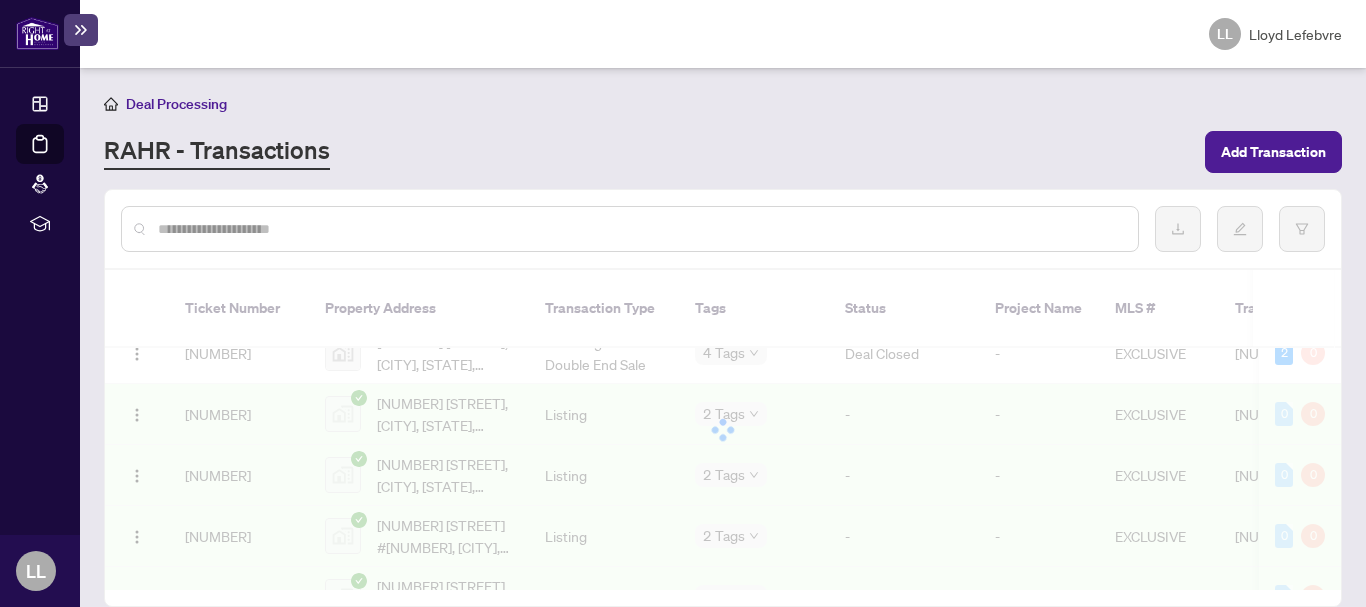 scroll, scrollTop: 1358, scrollLeft: 0, axis: vertical 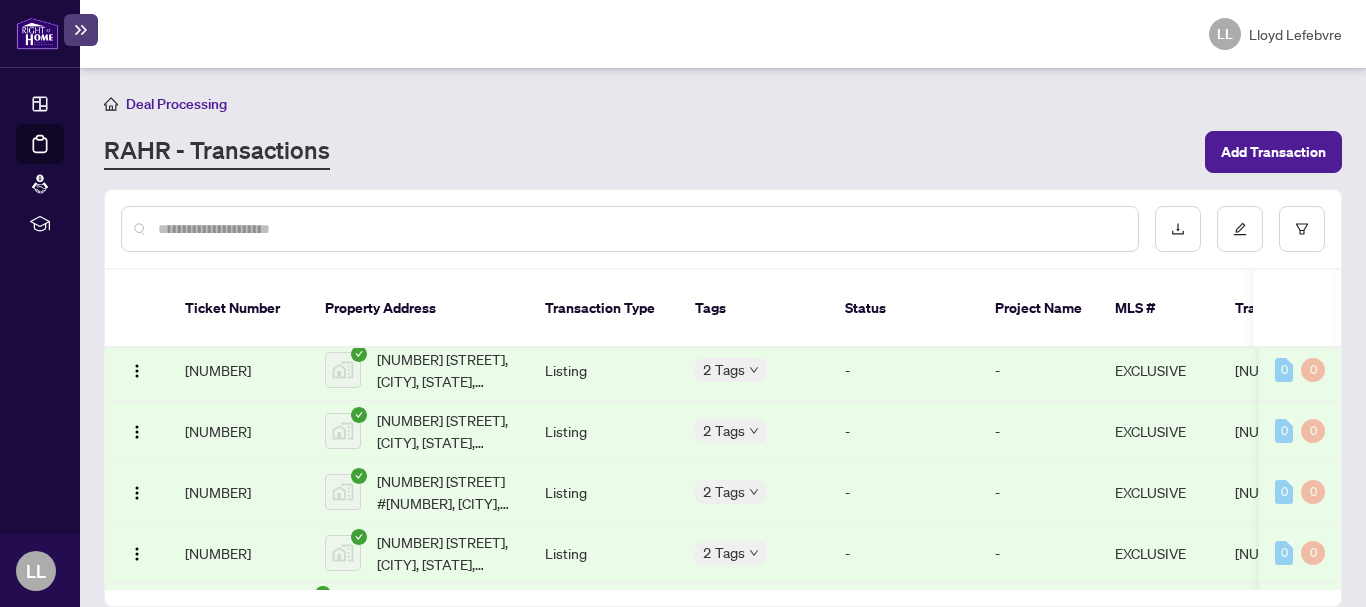 click on "-" at bounding box center [904, 492] 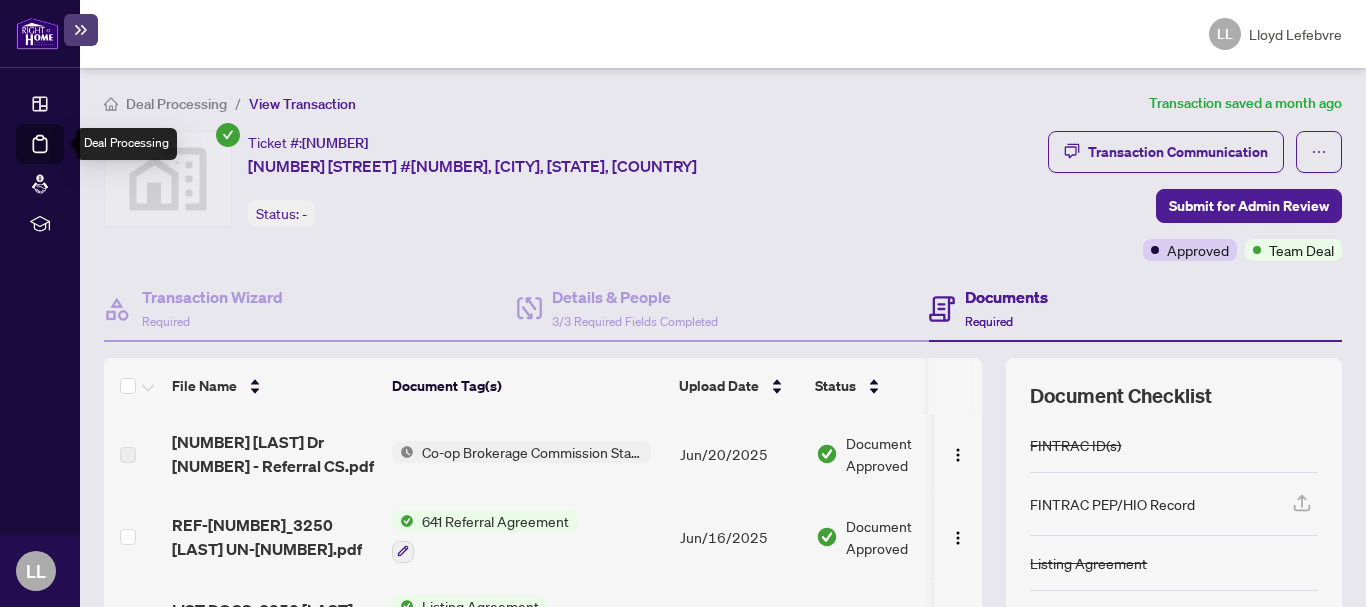 click on "Deal Processing" at bounding box center [63, 158] 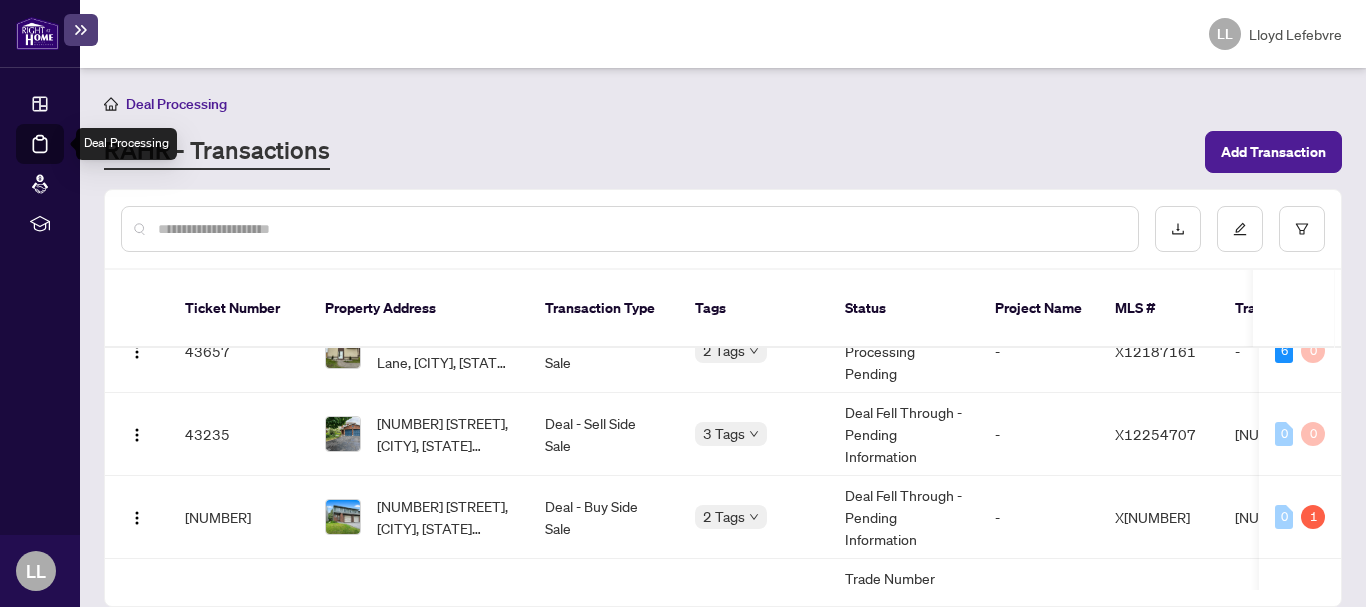 scroll, scrollTop: 144, scrollLeft: 0, axis: vertical 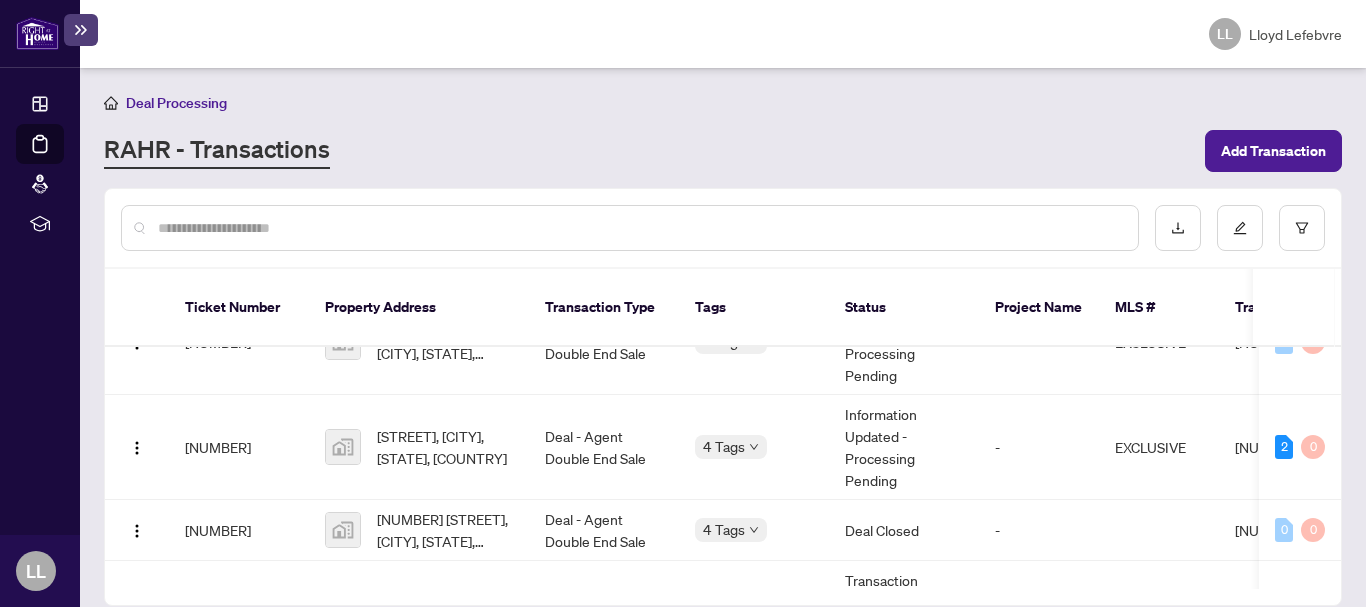 click on "Ticket Number Property Address Transaction Type Tags Status Project Name MLS # Trade Number Last Updated By Last Modified Date Created By Created Date                             [NUMBER] [STREET], [CITY], [STATE], [COUNTRY] Listing 2 Tags Information Updated - Processing Pending - [NUMBER] - [PERSON] [MONTH]/[DAY]/[YEAR] [PERSON] [MONTH]/[DAY]/[YEAR] [NUMBER] [NUMBER] [NUMBER] [STREET], [CITY], [STATE] [POSTAL_CODE], [COUNTRY] Deal - Sell Side Sale 2 Tags New Submission - Processing Pending - X[NUMBER] - [PERSON] [MONTH]/[DAY]/[YEAR] [PERSON] [MONTH]/[DAY]/[YEAR] [NUMBER] [NUMBER] [NUMBER] [STREET], [CITY], [STATE] [POSTAL_CODE], [COUNTRY] Deal - Sell Side Sale 3 Tags Deal Fell Through - Pending Information - X[NUMBER] [NUMBER] [PERSON] [MONTH]/[DAY]/[YEAR] [PERSON] [MONTH]/[DAY]/[YEAR] [NUMBER] [NUMBER] [NUMBER] [STREET], [CITY], [STATE], [COUNTRY] Deal - Buy Side Sale 2 Tags Deal Fell Through - Pending Information - X[NUMBER] [NUMBER] [PERSON] [MONTH]/[DAY]/[YEAR] [PERSON] [MONTH]/[DAY]/[YEAR] [NUMBER] [NUMBER] [NUMBER] [STREET], [CITY], [STATE] [POSTAL_CODE], [COUNTRY] 3 Tags - X[NUMBER]" at bounding box center [723, 397] 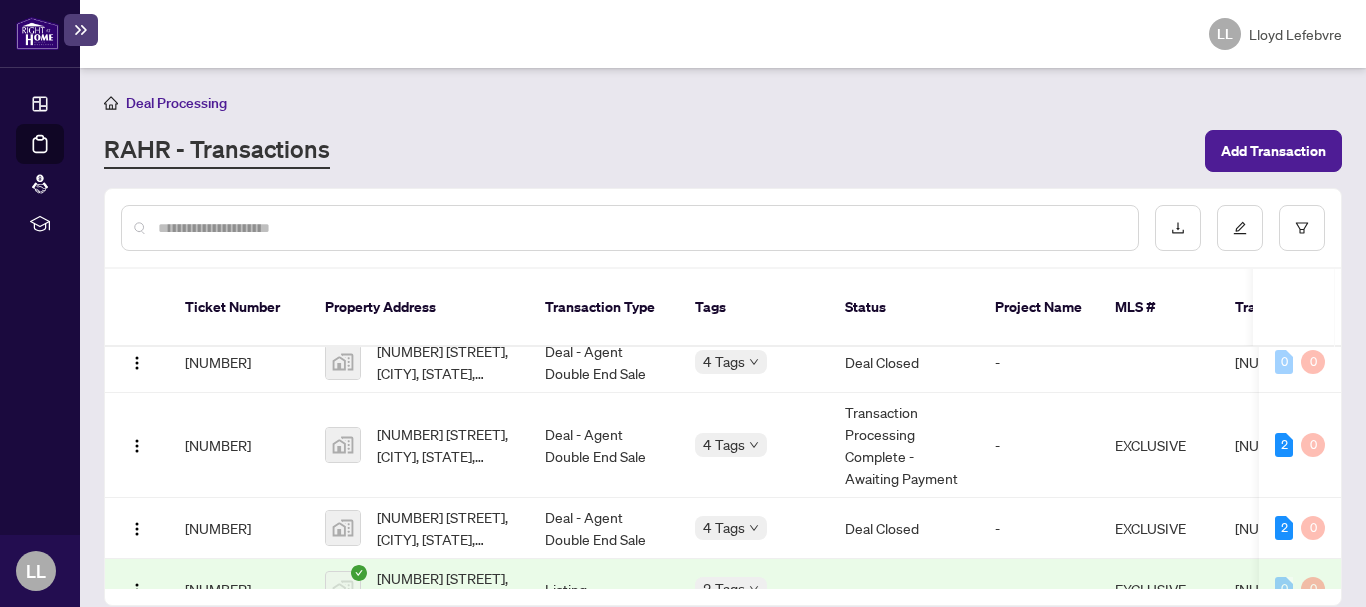 scroll, scrollTop: 1177, scrollLeft: 0, axis: vertical 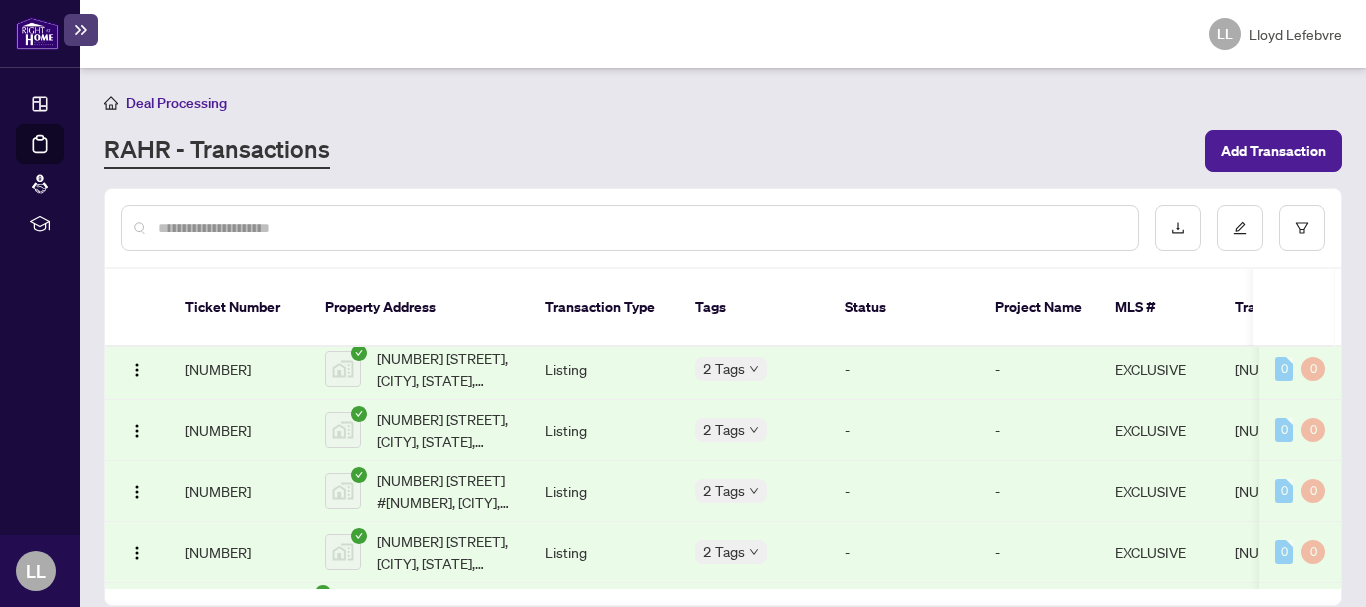 click on "Ticket Number Property Address Transaction Type Tags Status Project Name MLS # Trade Number Last Updated By Last Modified Date Created By Created Date                             [NUMBER] [STREET], [CITY], [STATE], [COUNTRY] Listing 2 Tags Information Updated - Processing Pending - [NUMBER] - [PERSON] [MONTH]/[DAY]/[YEAR] [PERSON] [MONTH]/[DAY]/[YEAR] [NUMBER] [NUMBER] [NUMBER] [STREET], [CITY], [STATE] [POSTAL_CODE], [COUNTRY] Deal - Sell Side Sale 2 Tags New Submission - Processing Pending - X[NUMBER] - [PERSON] [MONTH]/[DAY]/[YEAR] [PERSON] [MONTH]/[DAY]/[YEAR] [NUMBER] [NUMBER] [NUMBER] [STREET], [CITY], [STATE] [POSTAL_CODE], [COUNTRY] Deal - Sell Side Sale 3 Tags Deal Fell Through - Pending Information - X[NUMBER] [NUMBER] [PERSON] [MONTH]/[DAY]/[YEAR] [PERSON] [MONTH]/[DAY]/[YEAR] [NUMBER] [NUMBER] [NUMBER] [STREET], [CITY], [STATE], [COUNTRY] Deal - Buy Side Sale 2 Tags Deal Fell Through - Pending Information - X[NUMBER] [NUMBER] [PERSON] [MONTH]/[DAY]/[YEAR] [PERSON] [MONTH]/[DAY]/[YEAR] [NUMBER] [NUMBER] [NUMBER] [STREET], [CITY], [STATE] [POSTAL_CODE], [COUNTRY] 3 Tags - X[NUMBER]" at bounding box center [723, 437] 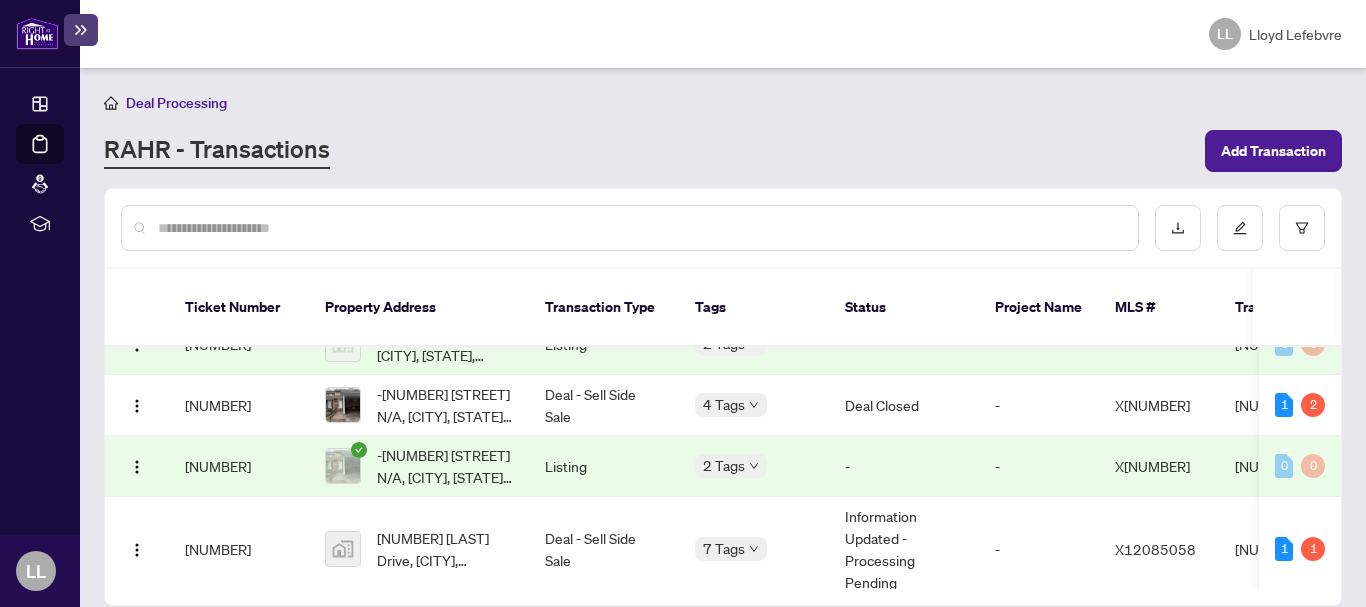 scroll, scrollTop: 1628, scrollLeft: 0, axis: vertical 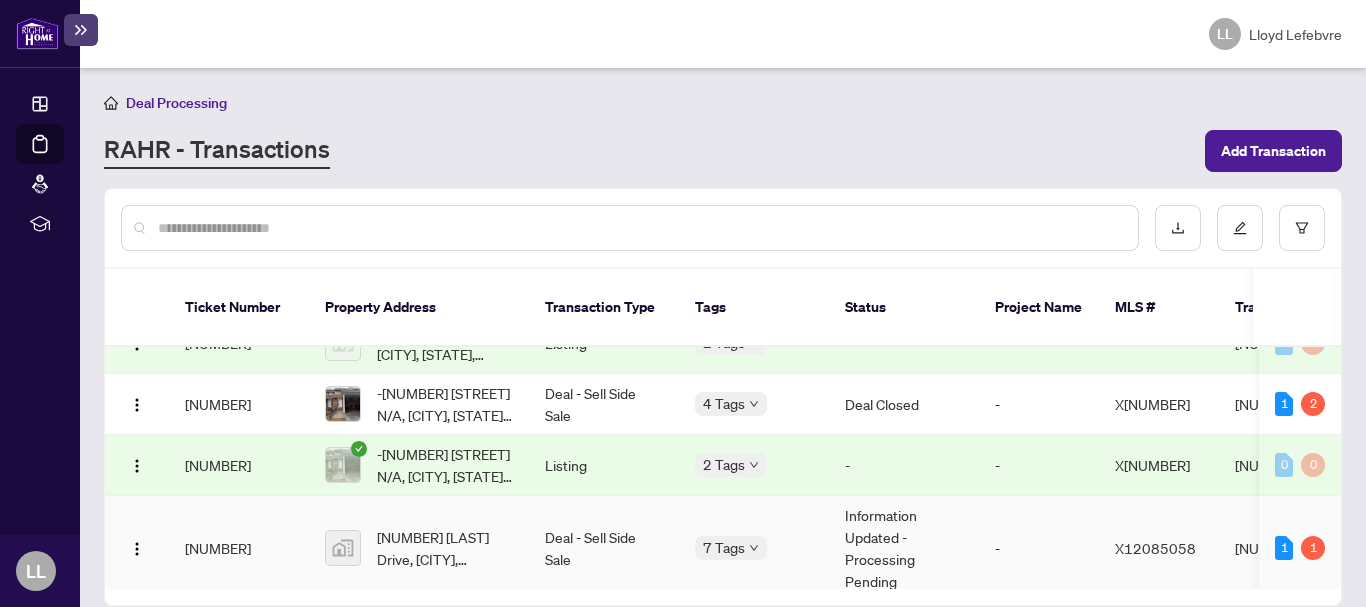 click on "-" at bounding box center [1039, 548] 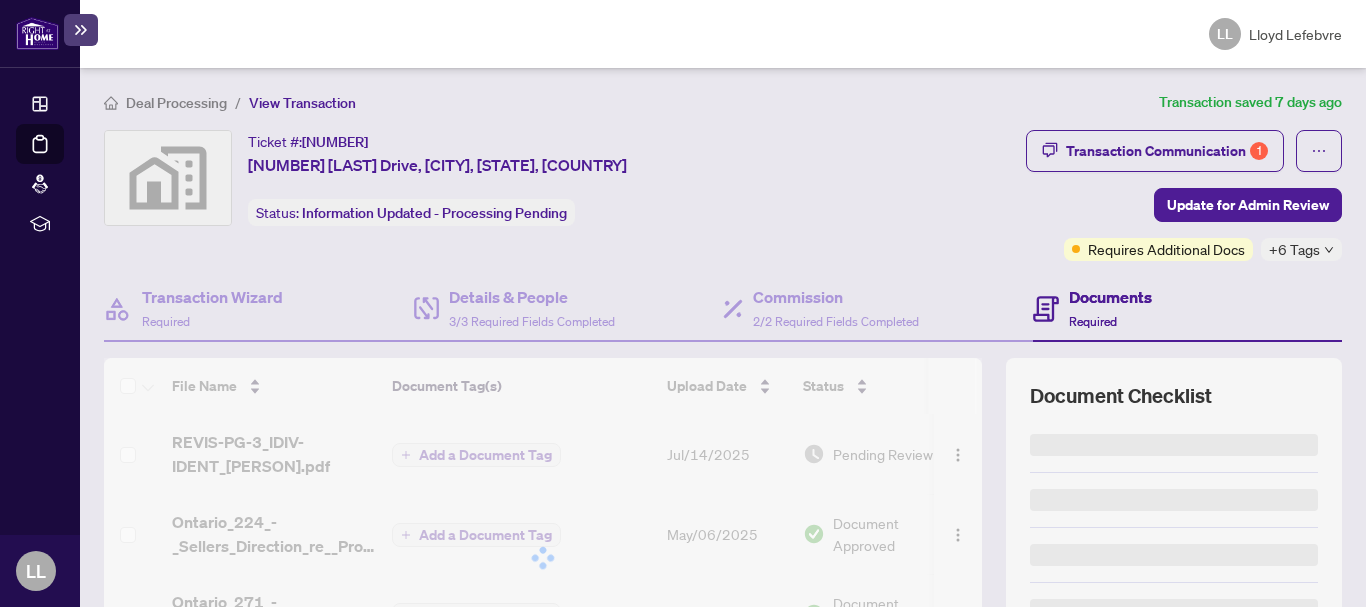 scroll, scrollTop: 0, scrollLeft: 0, axis: both 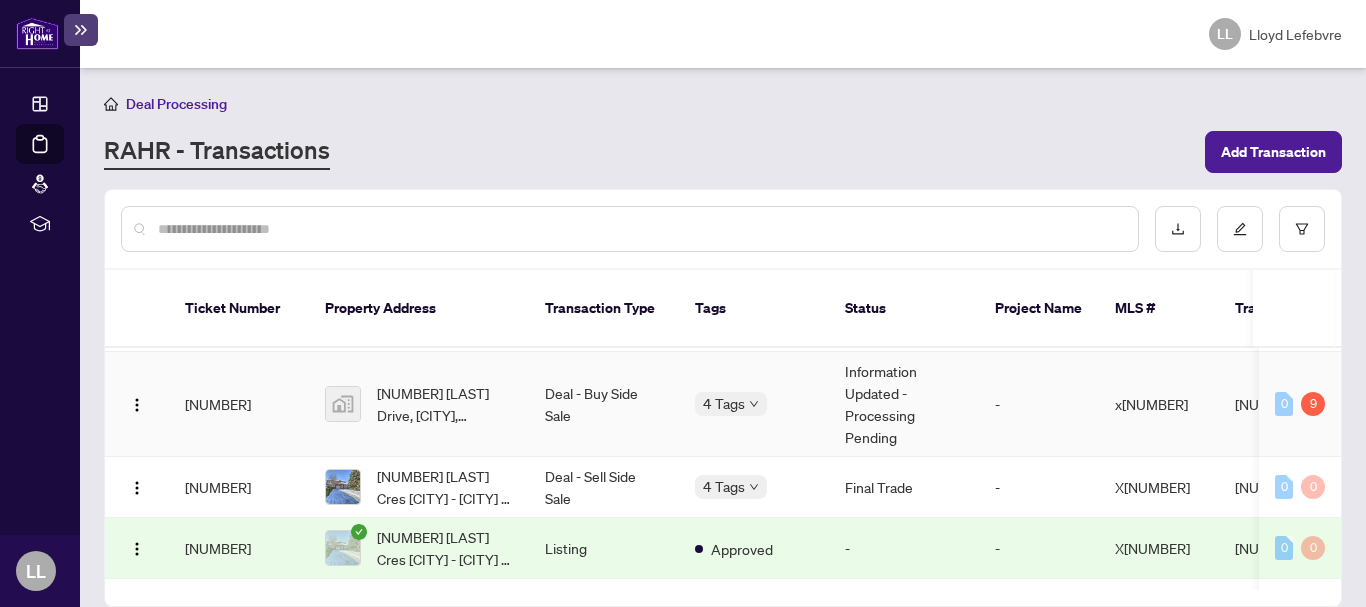 click on "[NUMBER]" at bounding box center [239, 404] 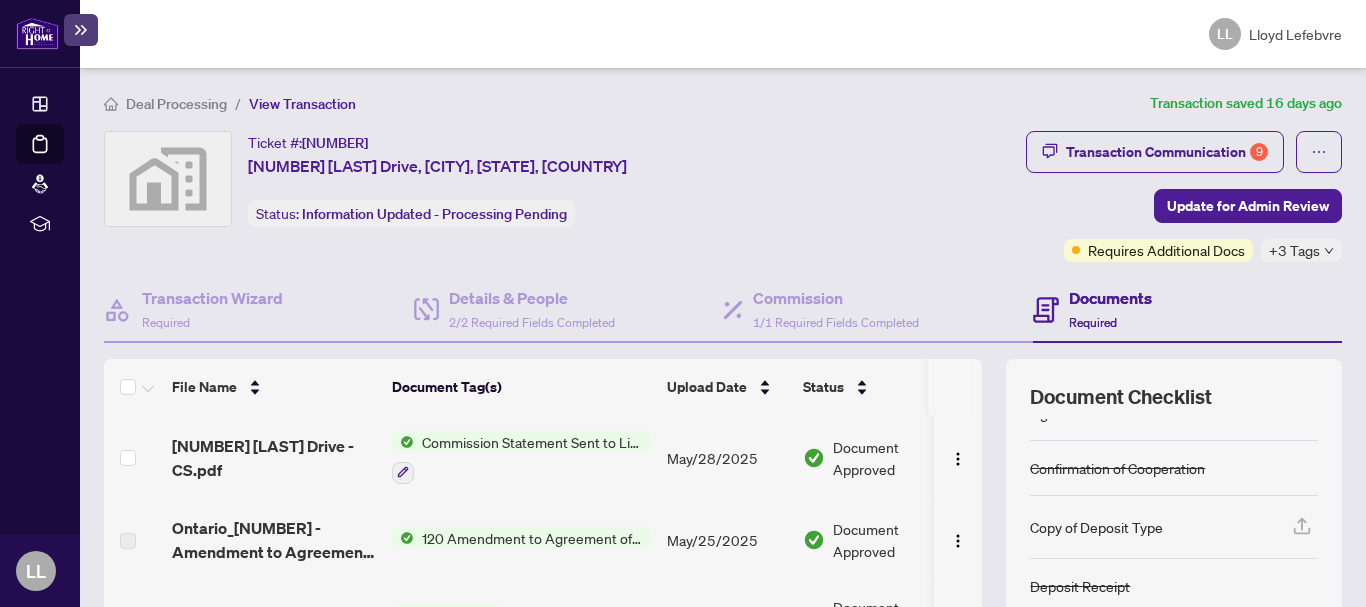 scroll, scrollTop: 134, scrollLeft: 0, axis: vertical 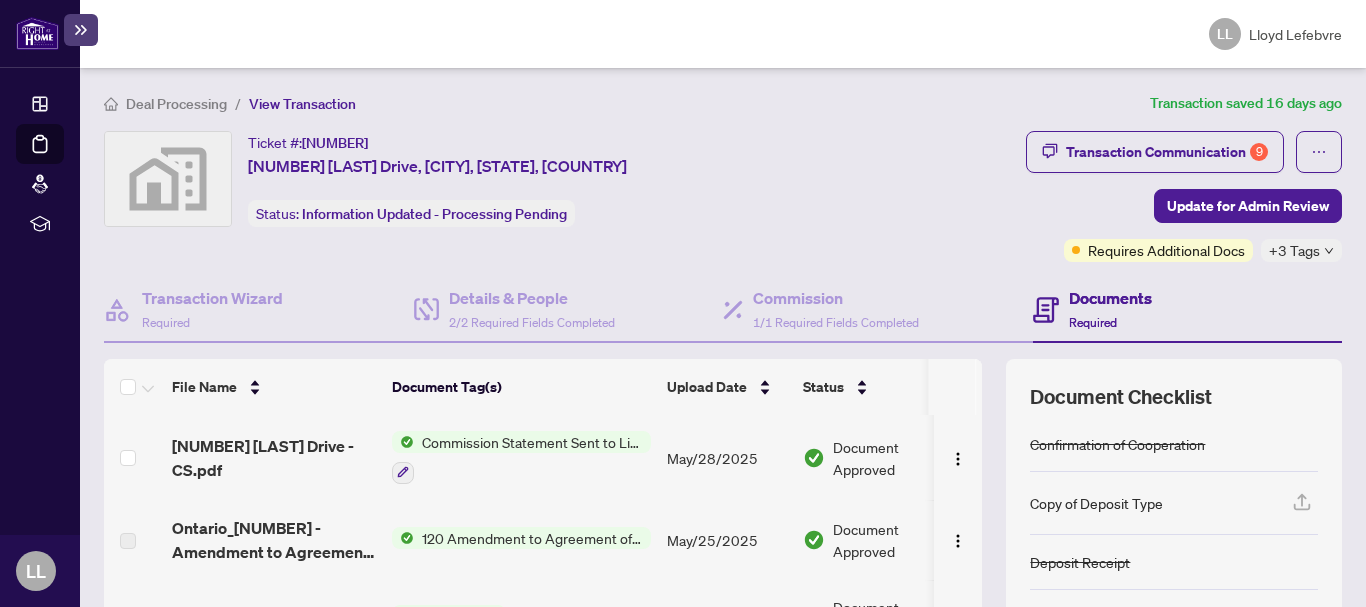 click on "Document Checklist Agreement of Purchase and Sale Buyer Designated Representation Agreement Confirmation of Cooperation Copy of Deposit Type Deposit Receipt FINTRAC ID(s) MLS Sold Print Out Notice of Fulfillment / Waiver Receipt of Funds Record RECO Information Guide Trade Sheet" at bounding box center [1174, 584] 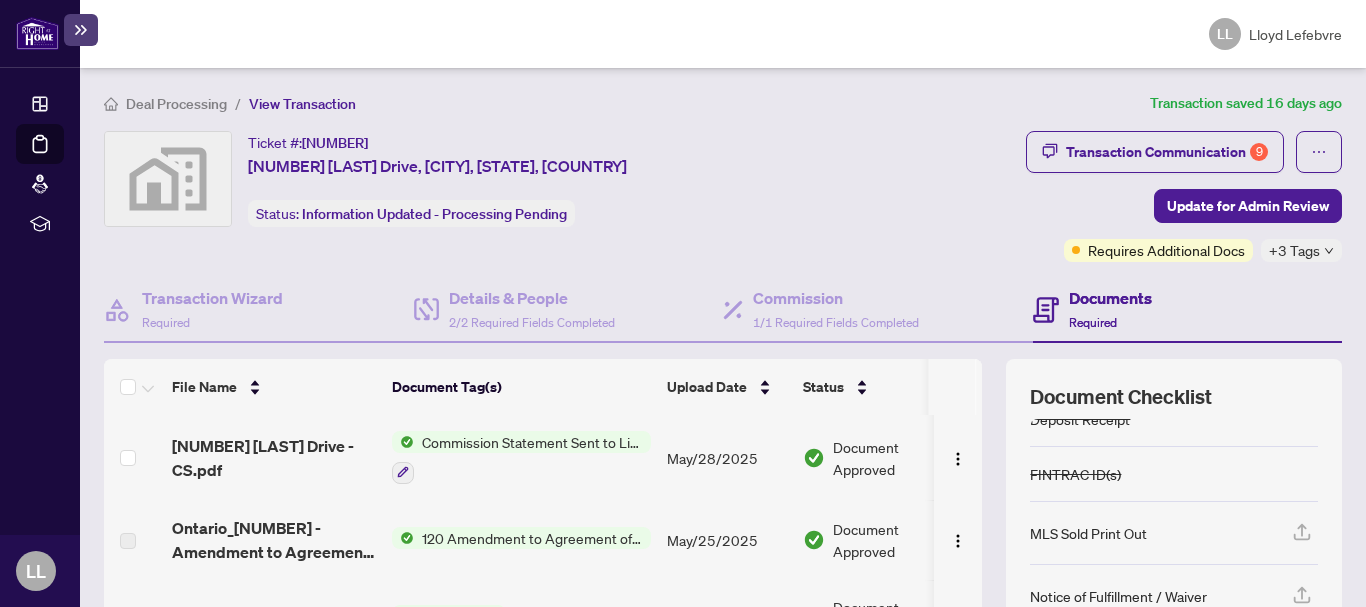 scroll, scrollTop: 303, scrollLeft: 0, axis: vertical 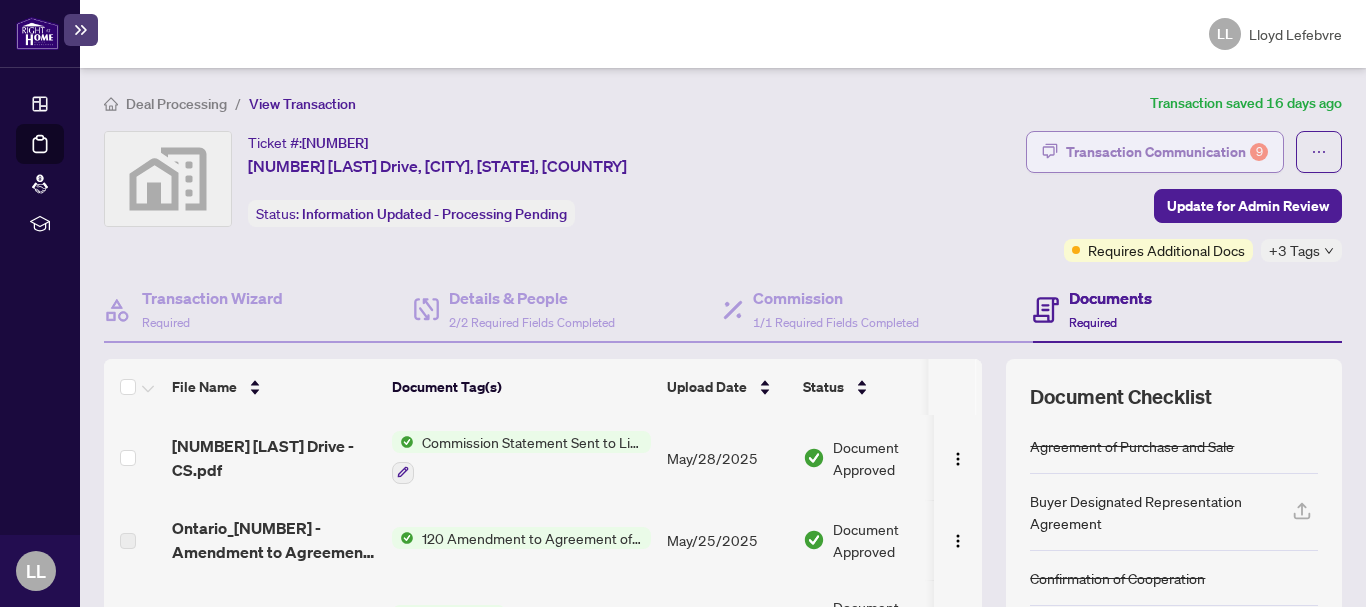 click on "Transaction Communication 9" at bounding box center [1167, 152] 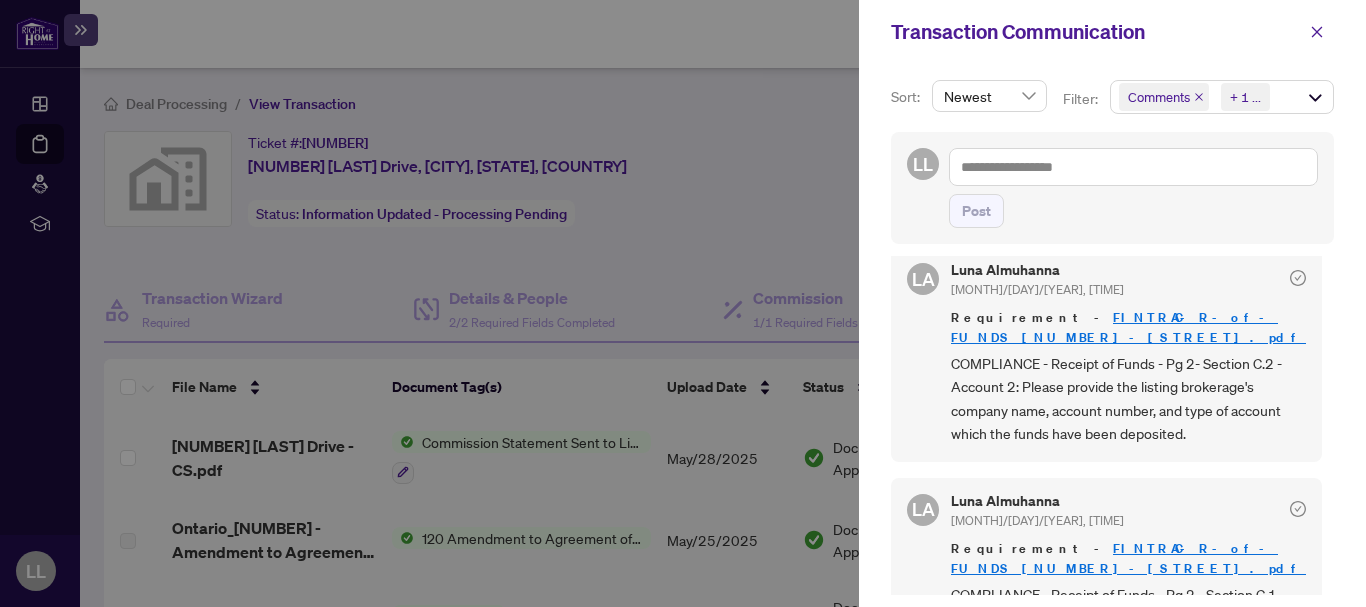 scroll, scrollTop: 24, scrollLeft: 0, axis: vertical 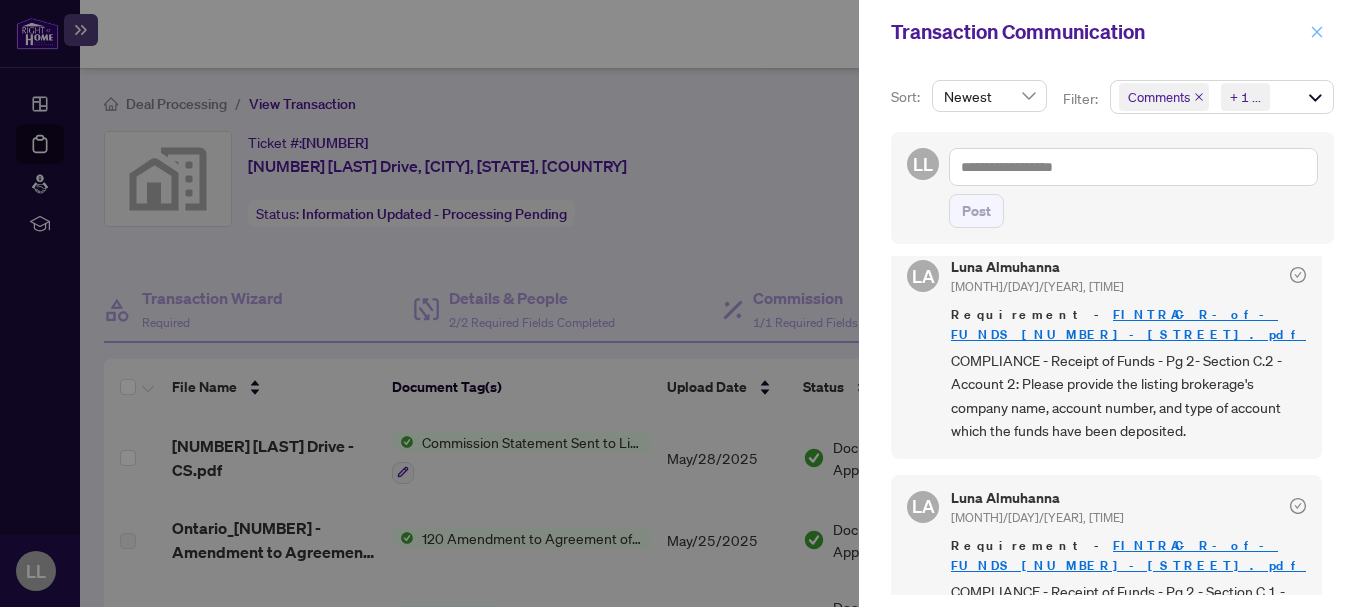 click 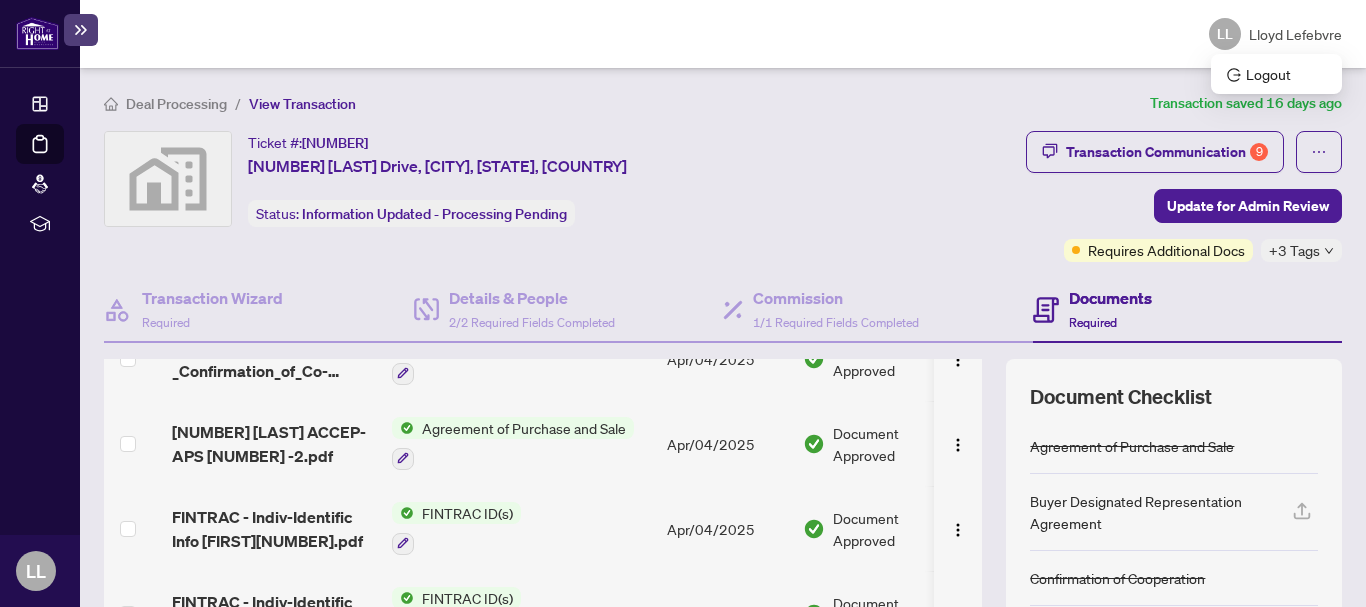 scroll, scrollTop: 457, scrollLeft: 0, axis: vertical 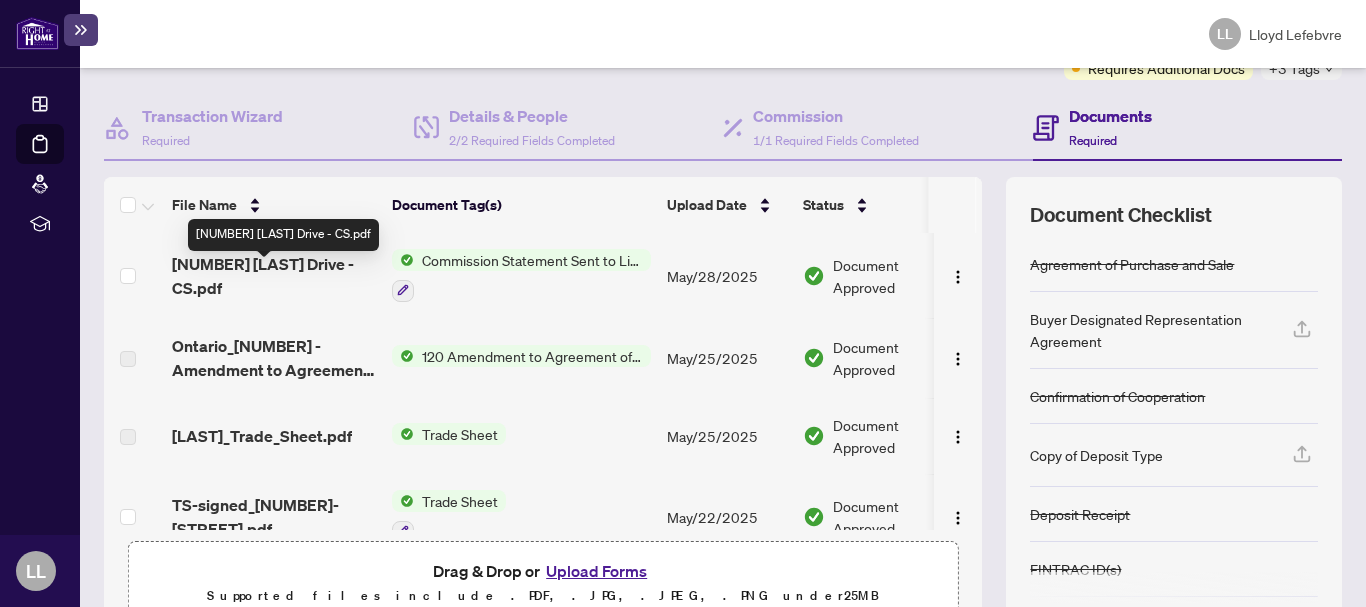 click on "[NUMBER] [LAST] Drive - CS.pdf" at bounding box center (274, 276) 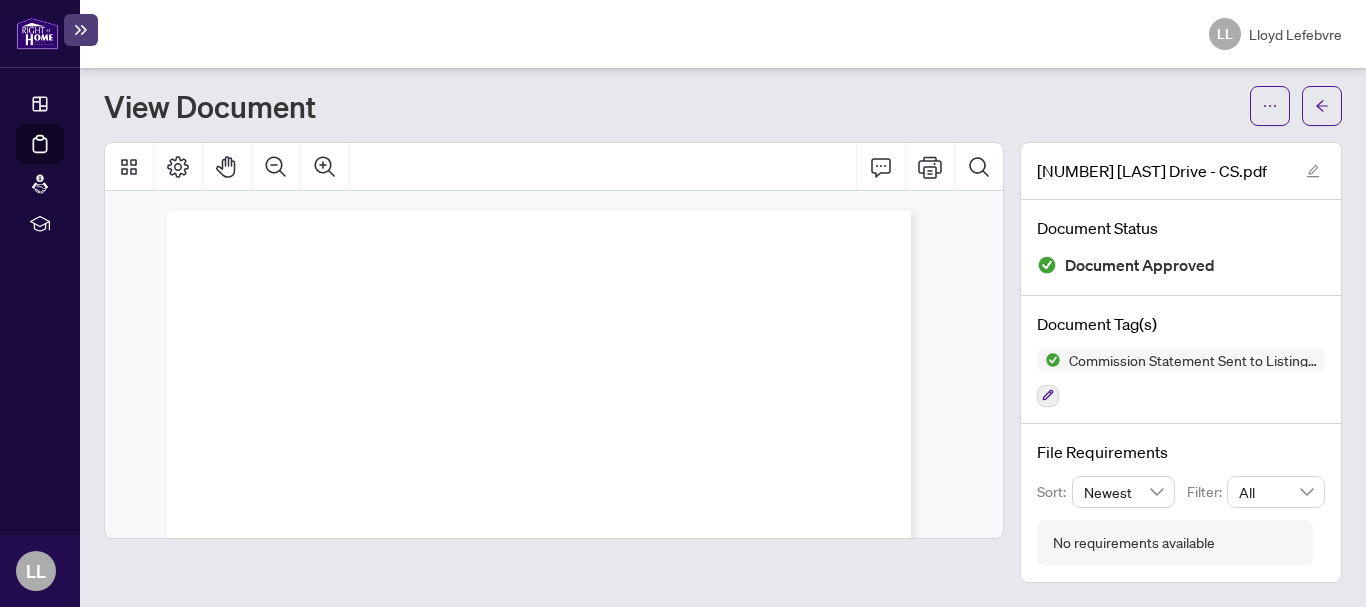 scroll, scrollTop: 43, scrollLeft: 0, axis: vertical 